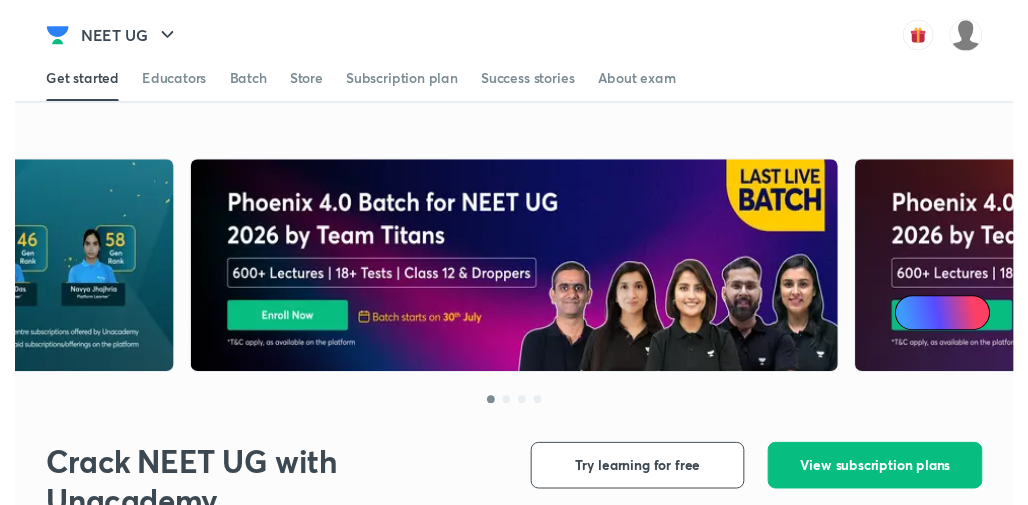 scroll, scrollTop: 0, scrollLeft: 0, axis: both 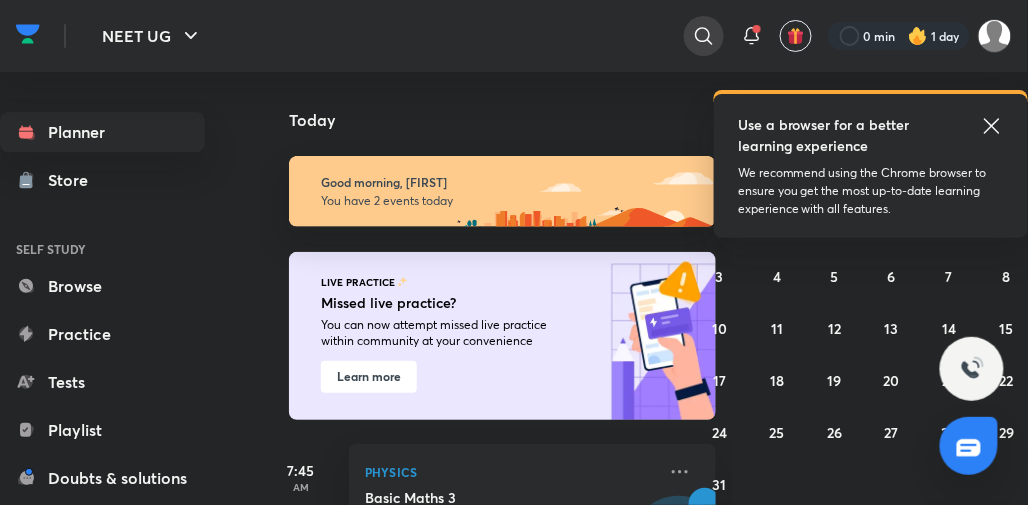 click 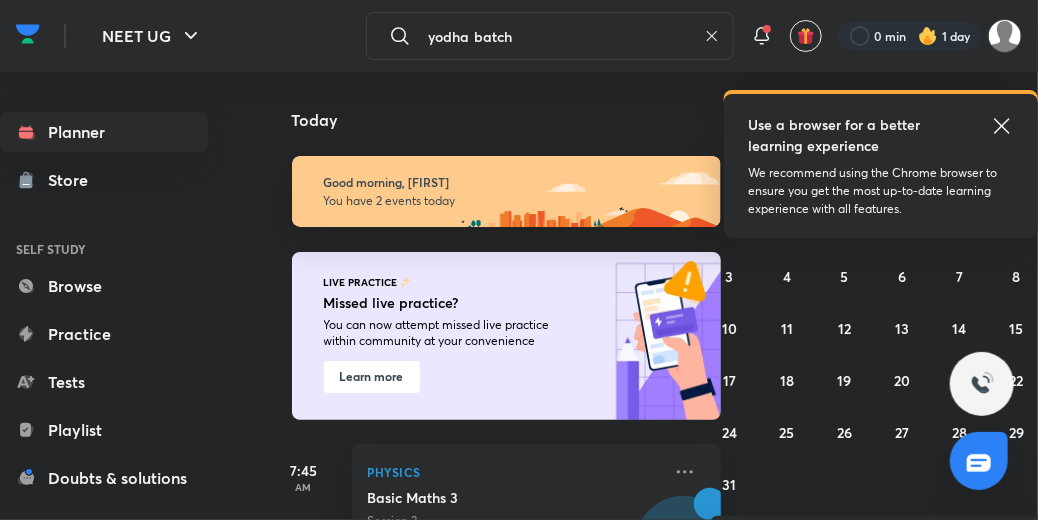 type on "yodha batch" 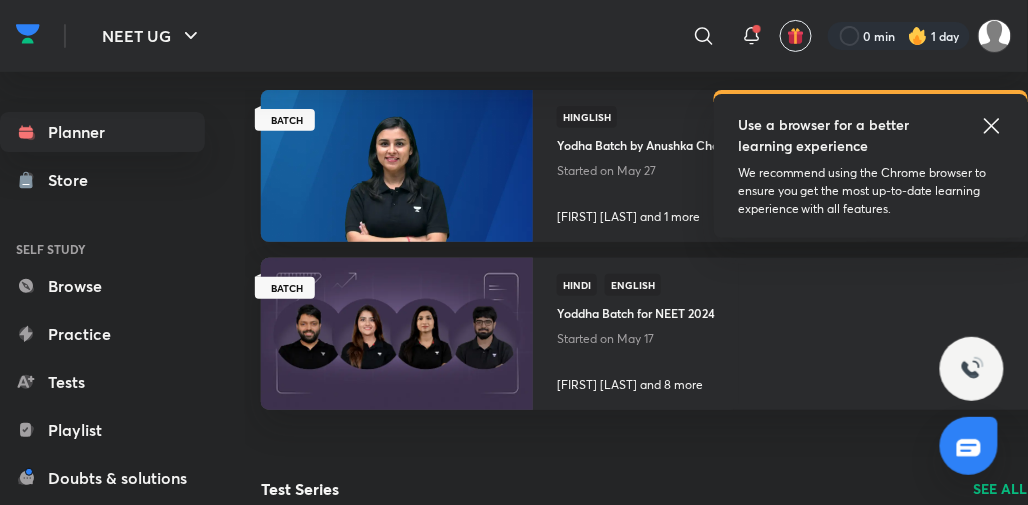 scroll, scrollTop: 82, scrollLeft: 0, axis: vertical 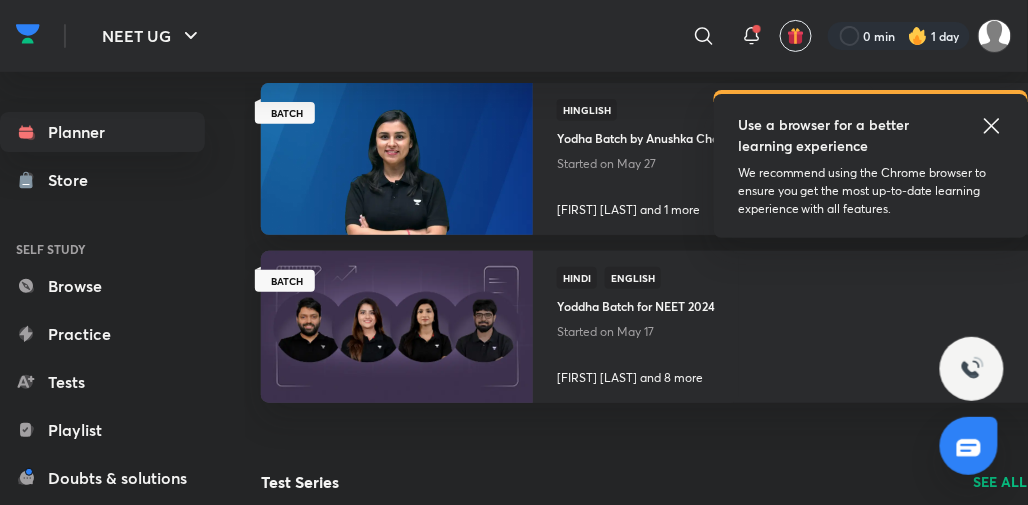 click 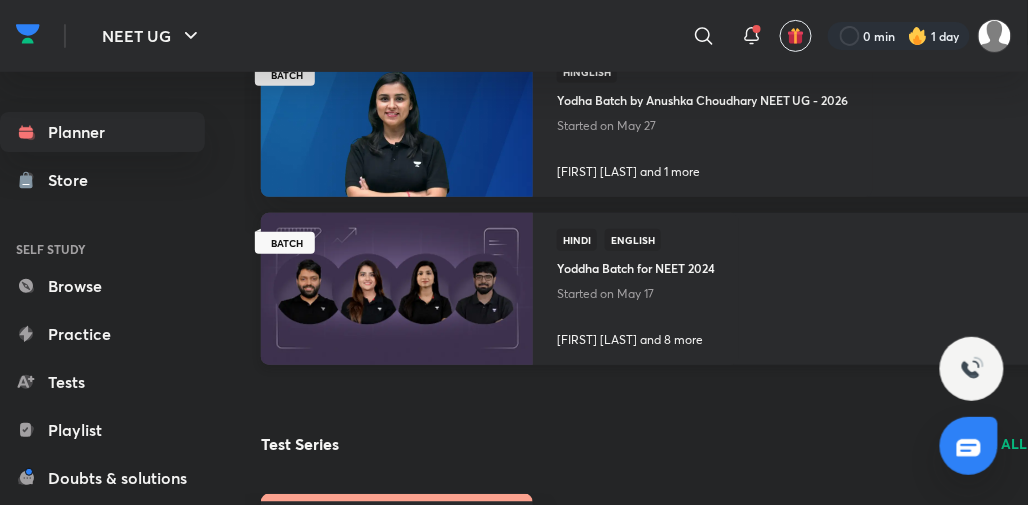 scroll, scrollTop: 9, scrollLeft: 0, axis: vertical 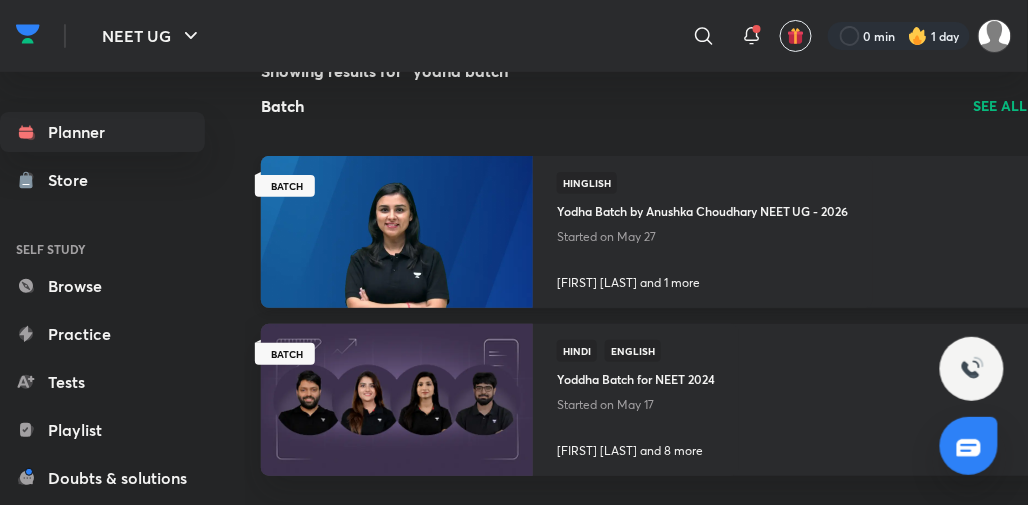 click on "Started on May 27" at bounding box center (703, 237) 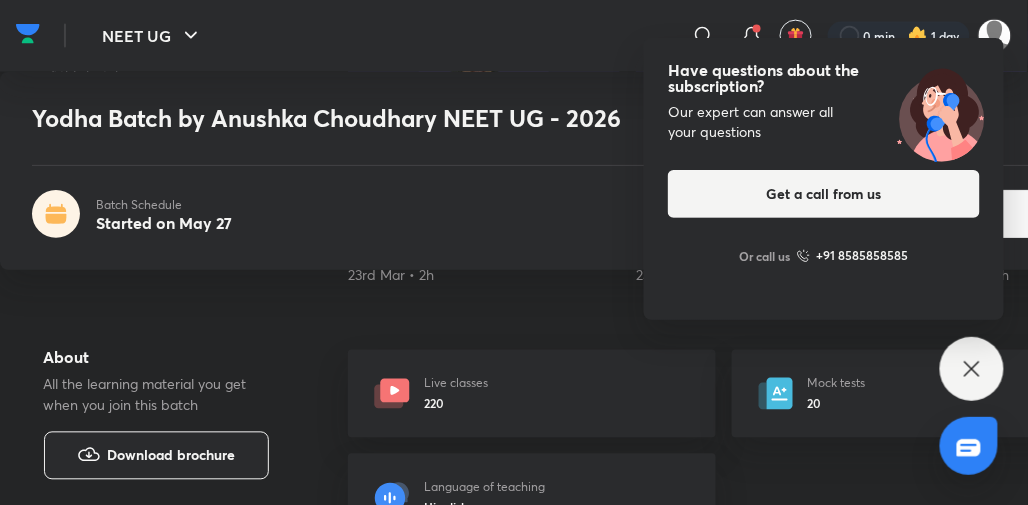 scroll, scrollTop: 447, scrollLeft: 0, axis: vertical 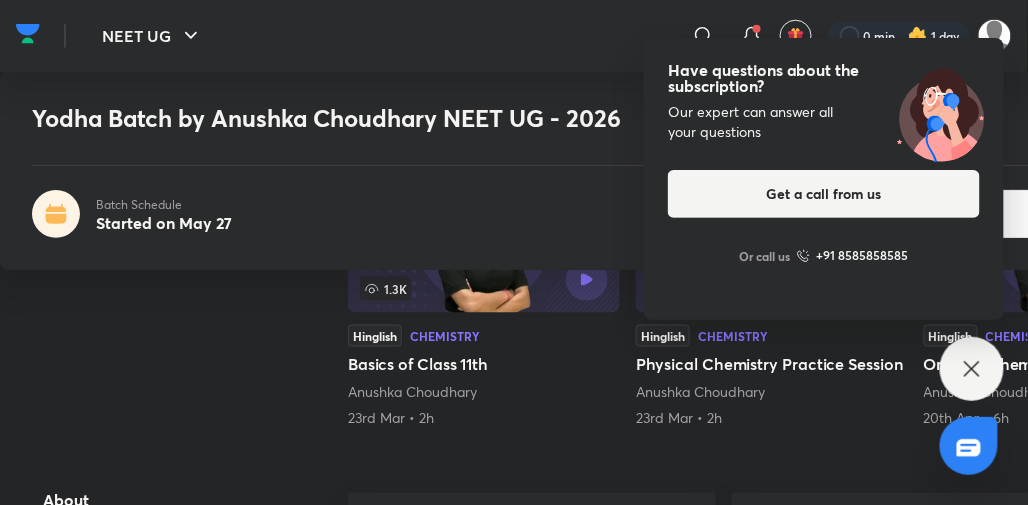 click 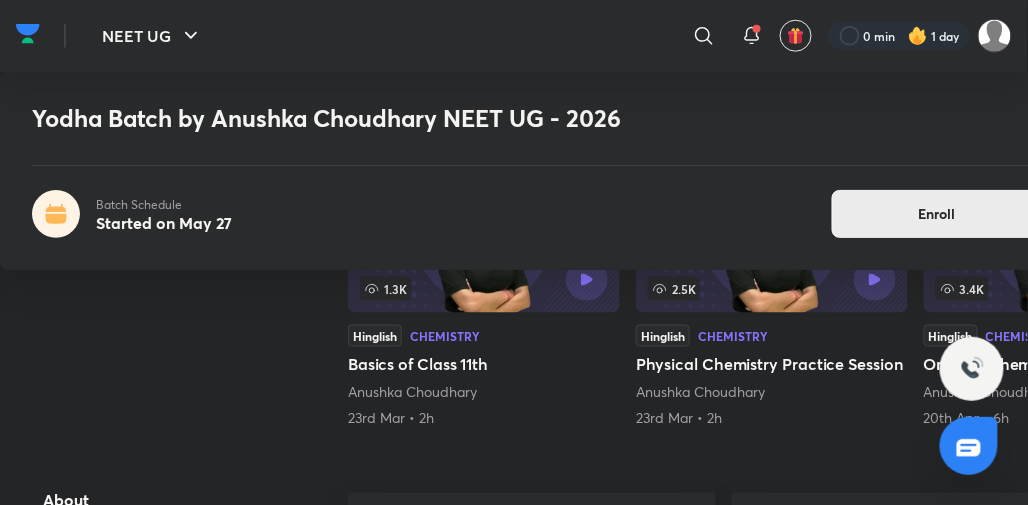 click on "Enroll" at bounding box center [937, 214] 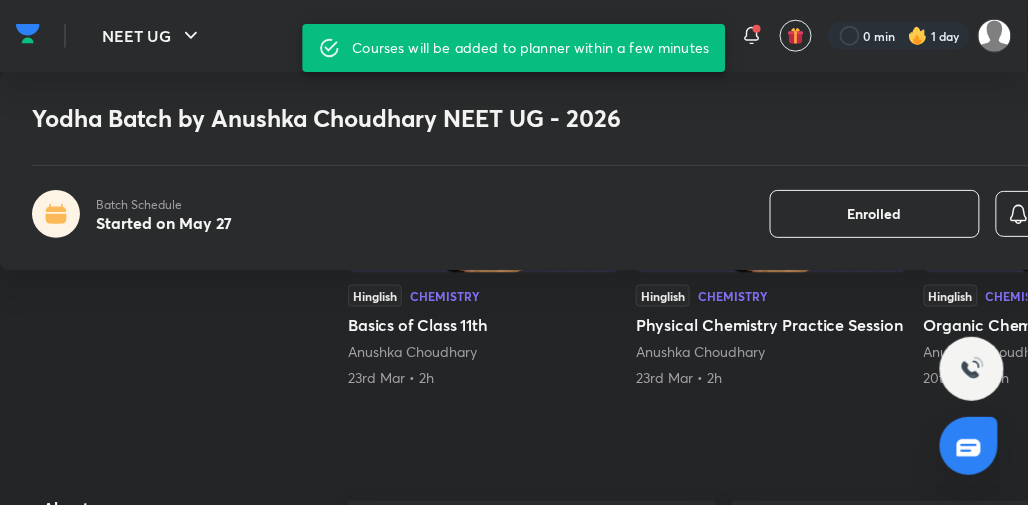 scroll, scrollTop: 0, scrollLeft: 20, axis: horizontal 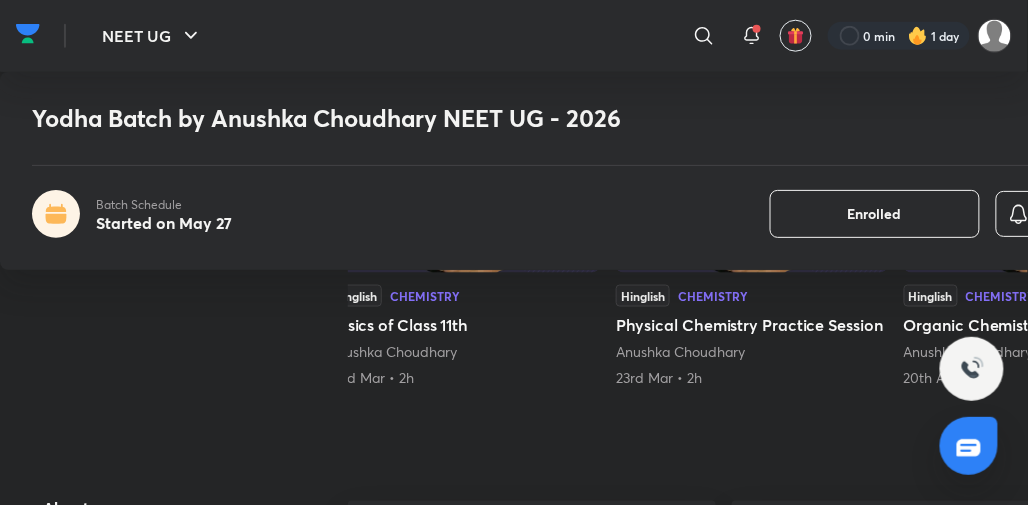 click at bounding box center [28, 34] 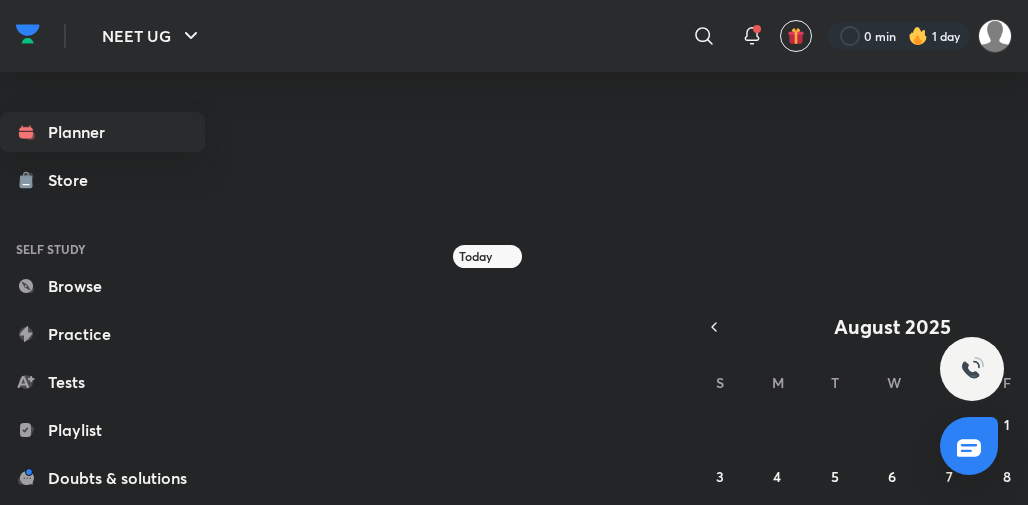 scroll, scrollTop: 0, scrollLeft: 0, axis: both 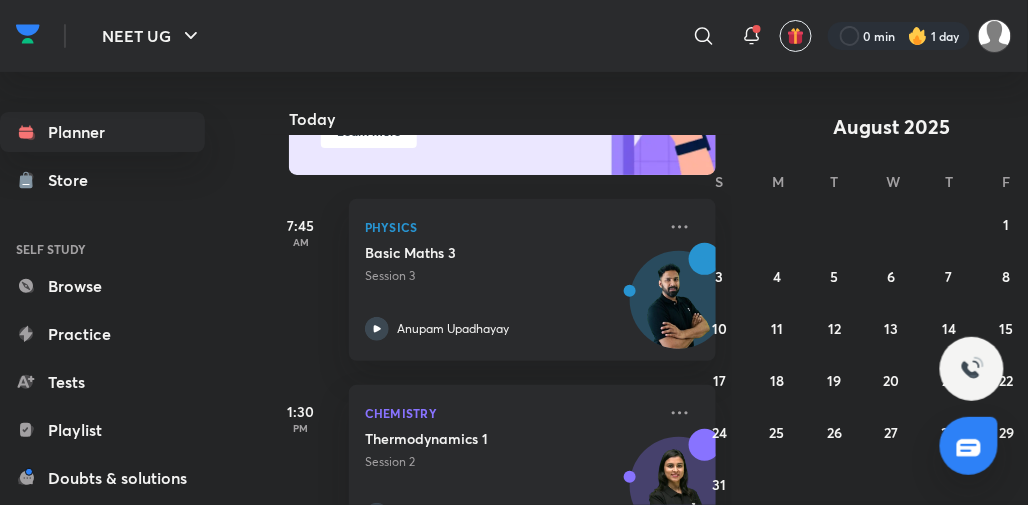 click on "S" at bounding box center [720, 176] 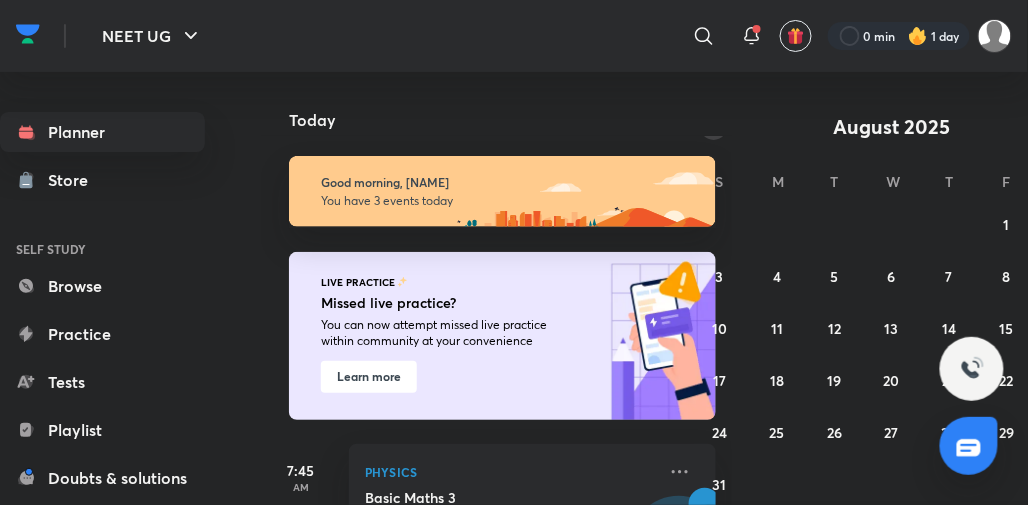 click 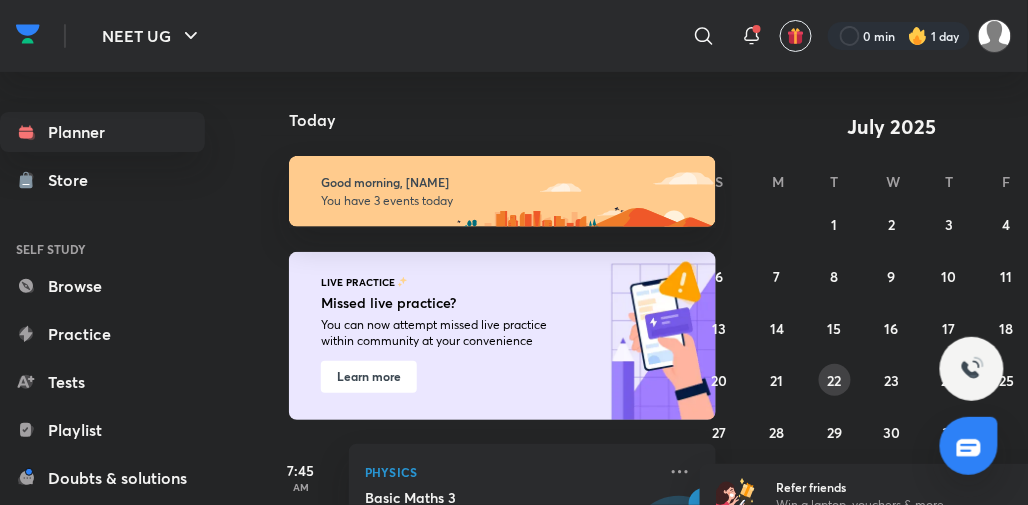 scroll, scrollTop: 23, scrollLeft: 0, axis: vertical 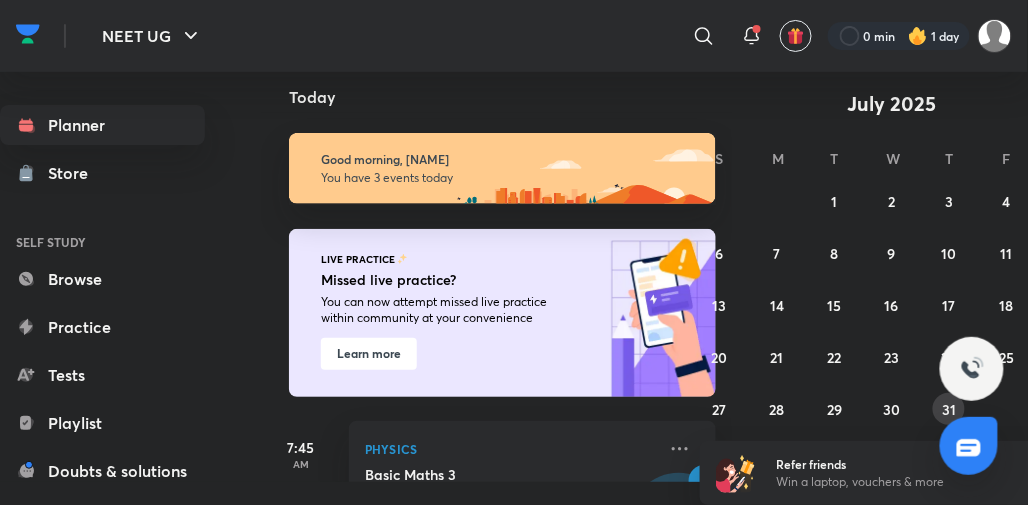 click on "31" at bounding box center (949, 409) 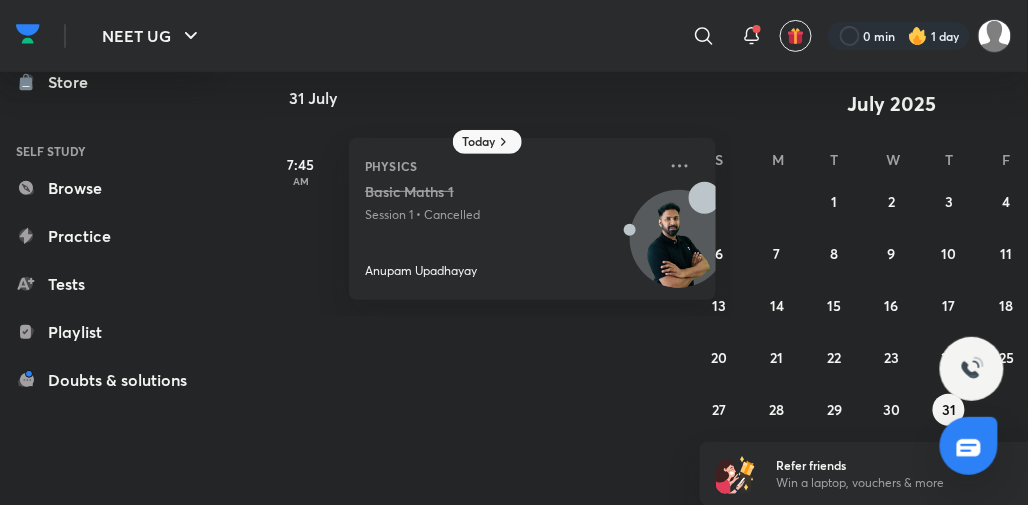 scroll, scrollTop: 0, scrollLeft: 0, axis: both 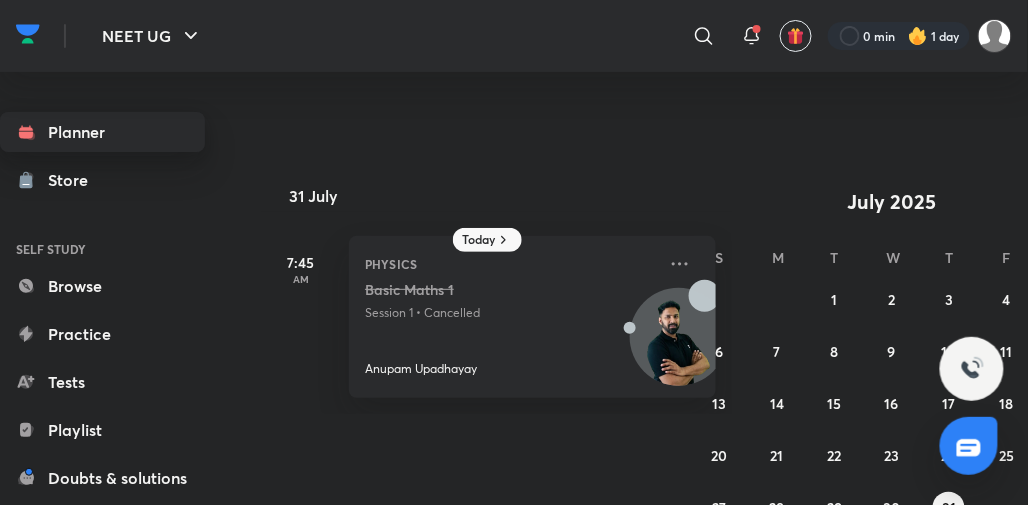 click on "Planner" at bounding box center [102, 132] 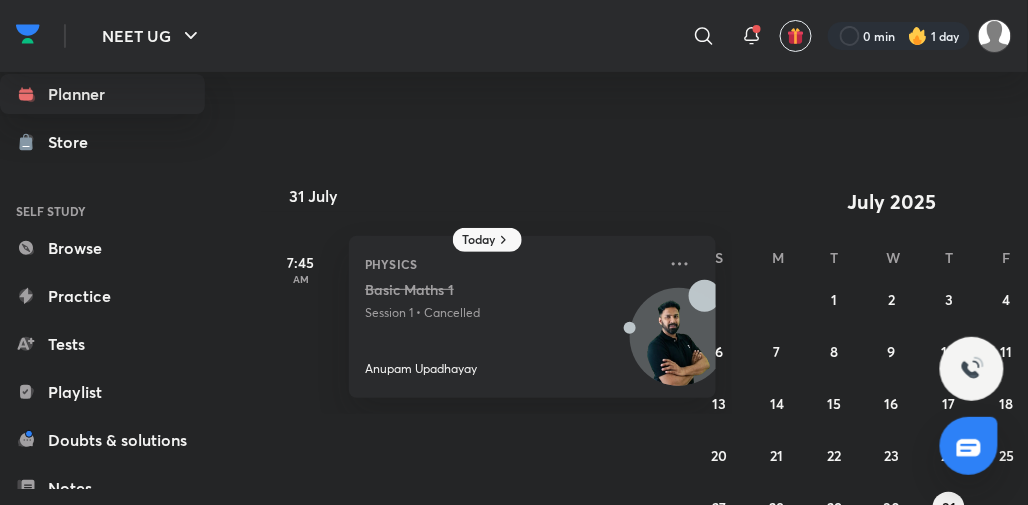 scroll, scrollTop: 0, scrollLeft: 0, axis: both 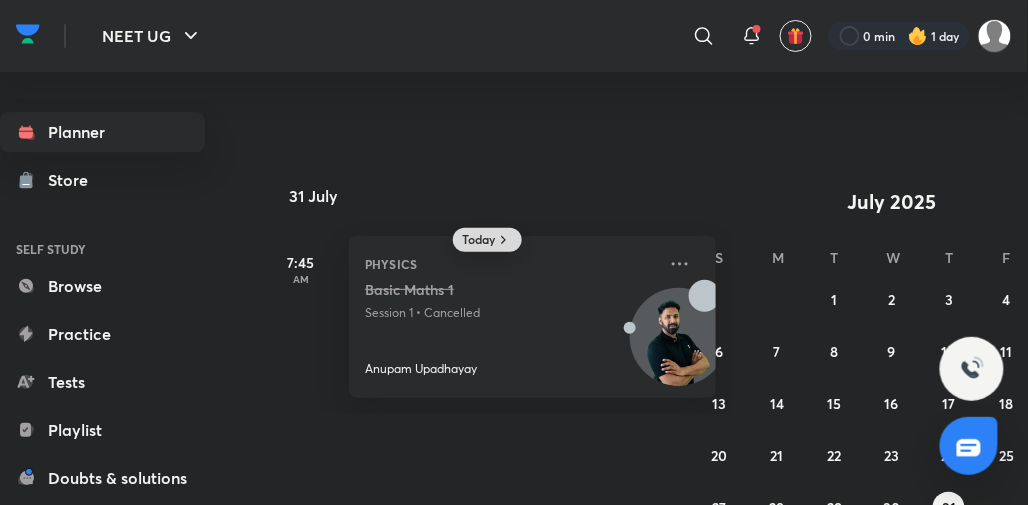 click on "Today" at bounding box center (479, 240) 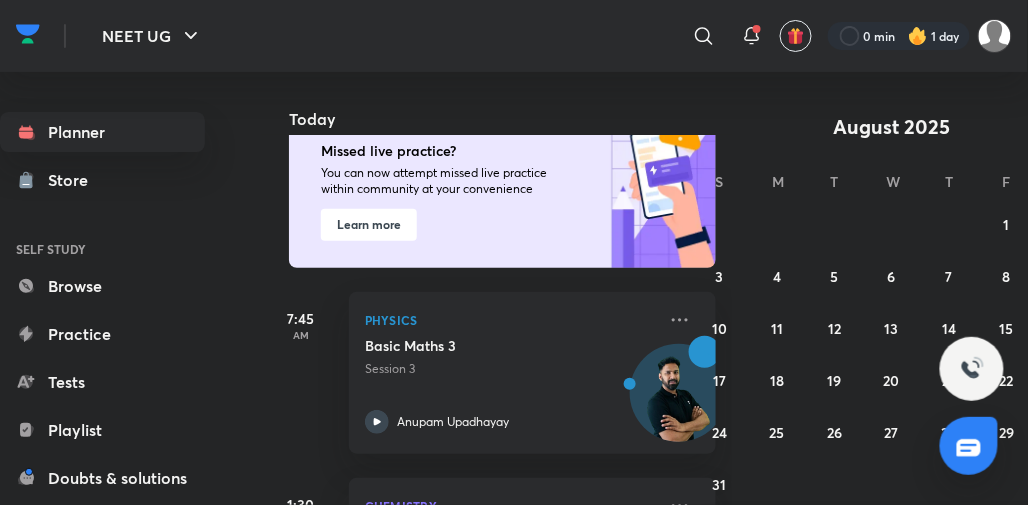 scroll, scrollTop: 0, scrollLeft: 0, axis: both 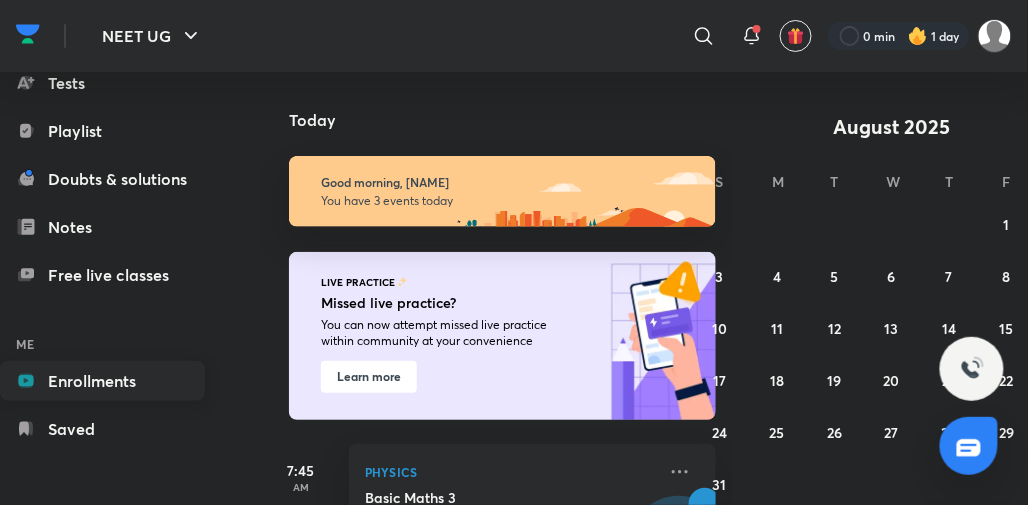 click on "Enrollments" at bounding box center (102, 381) 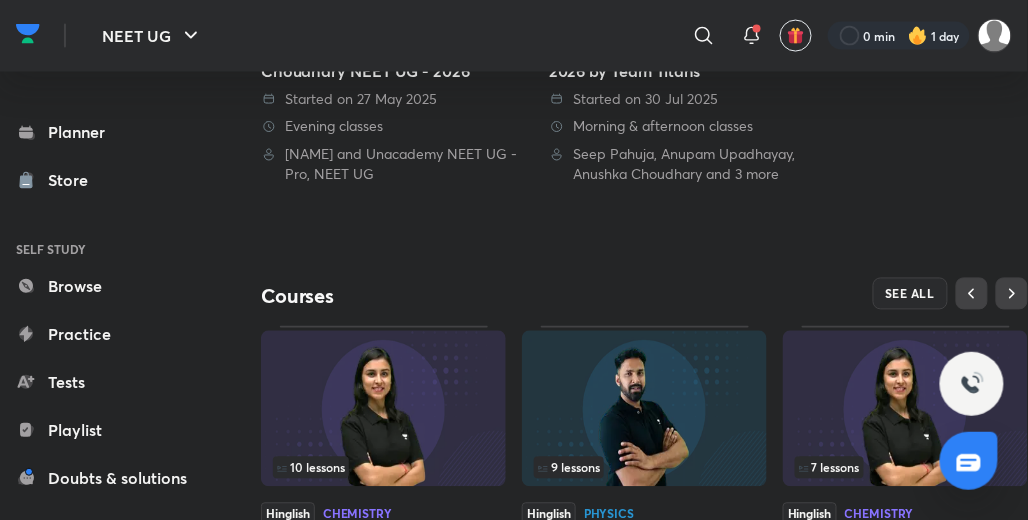 scroll, scrollTop: 813, scrollLeft: 0, axis: vertical 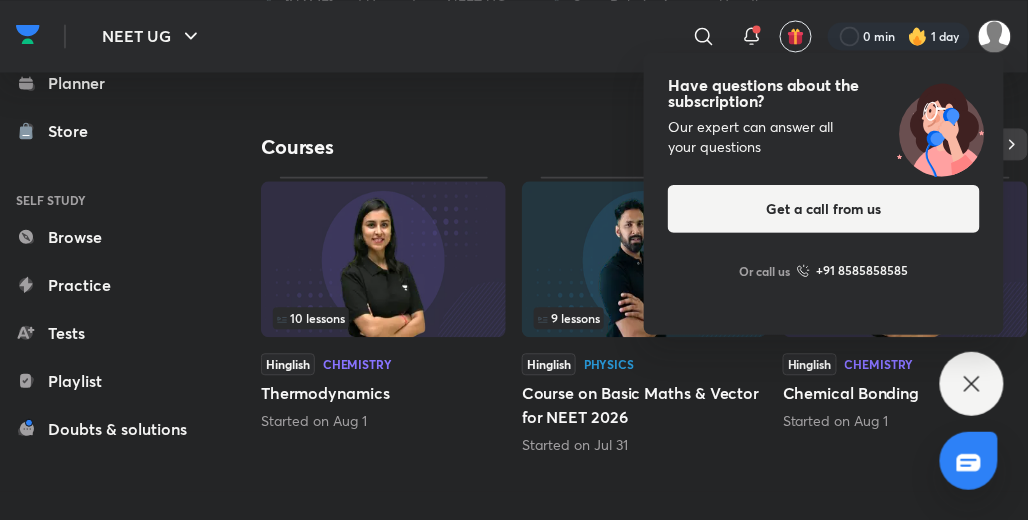 click on "Courses" at bounding box center (453, 147) 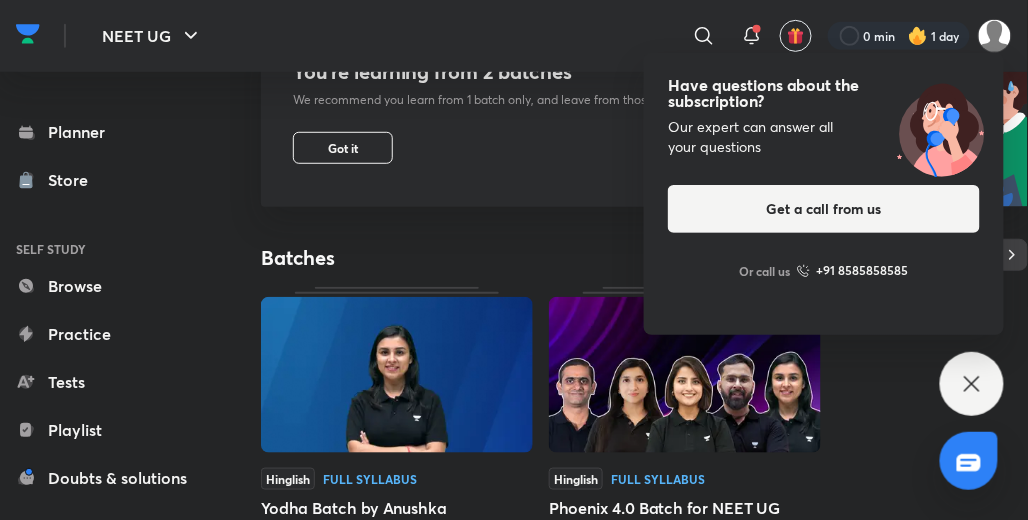 scroll, scrollTop: 233, scrollLeft: 0, axis: vertical 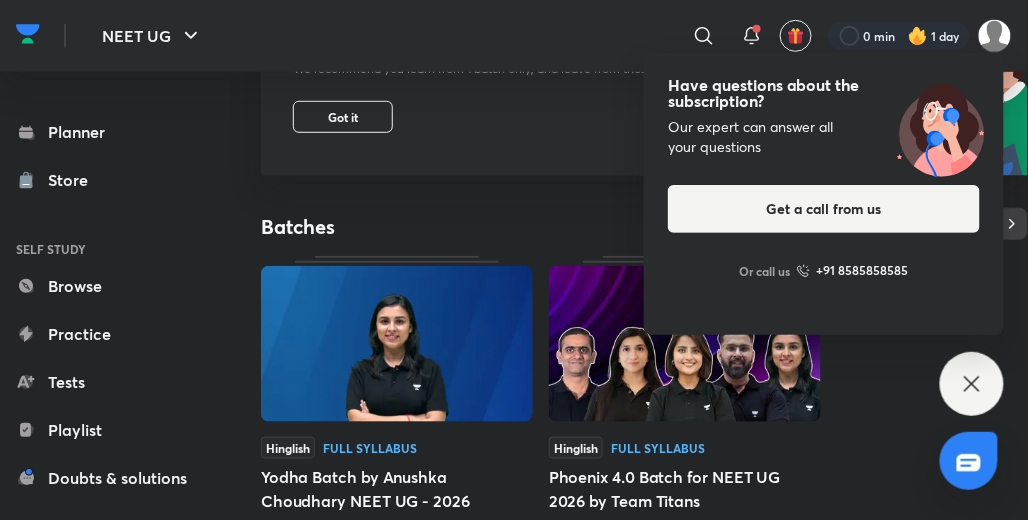 click at bounding box center (685, 344) 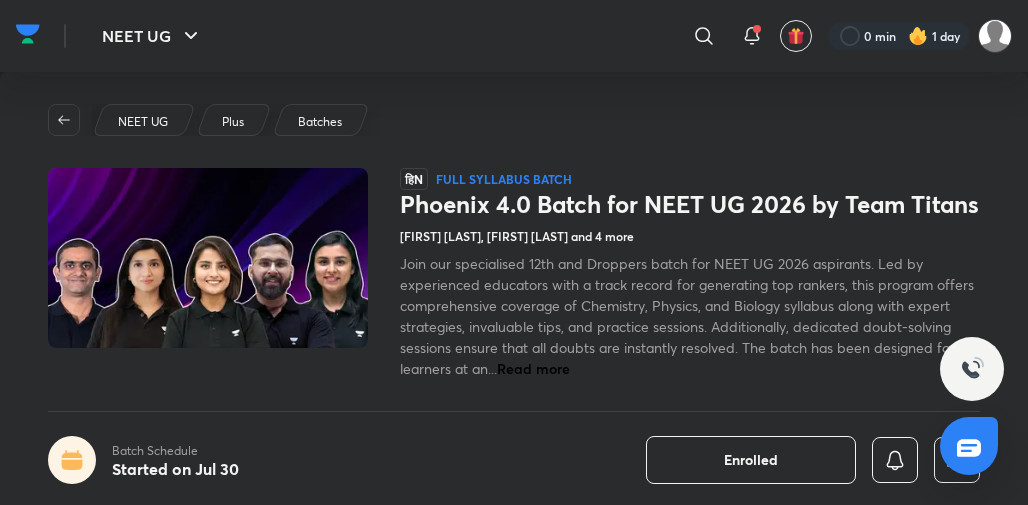 scroll, scrollTop: 247, scrollLeft: 0, axis: vertical 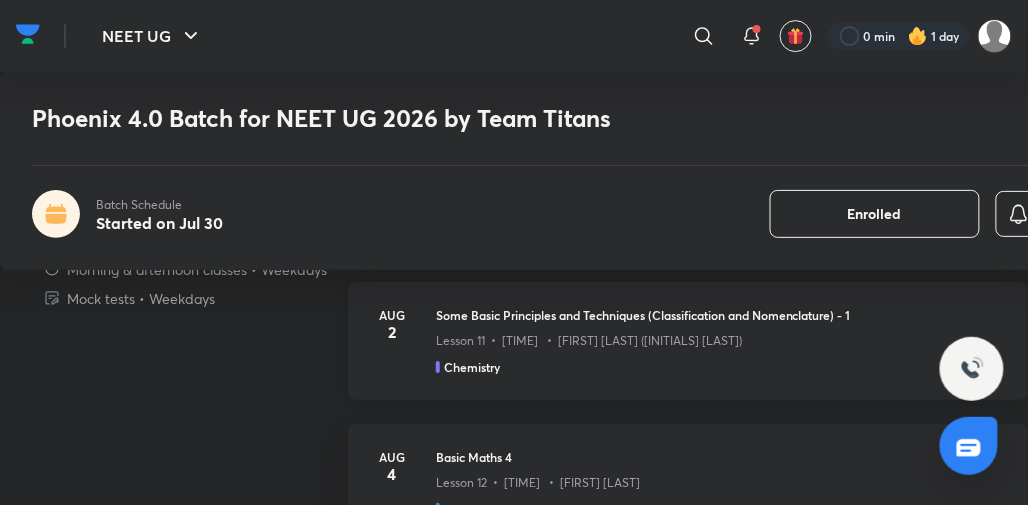 click on "Some Basic Principles and Techniques (Classification and Nomenclature) - 1" at bounding box center [720, 315] 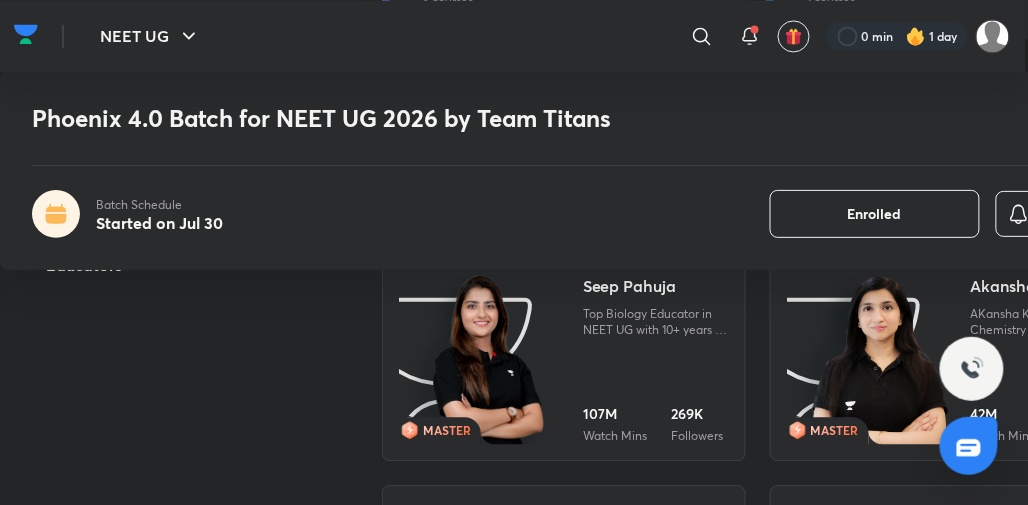 scroll, scrollTop: 2447, scrollLeft: 2, axis: both 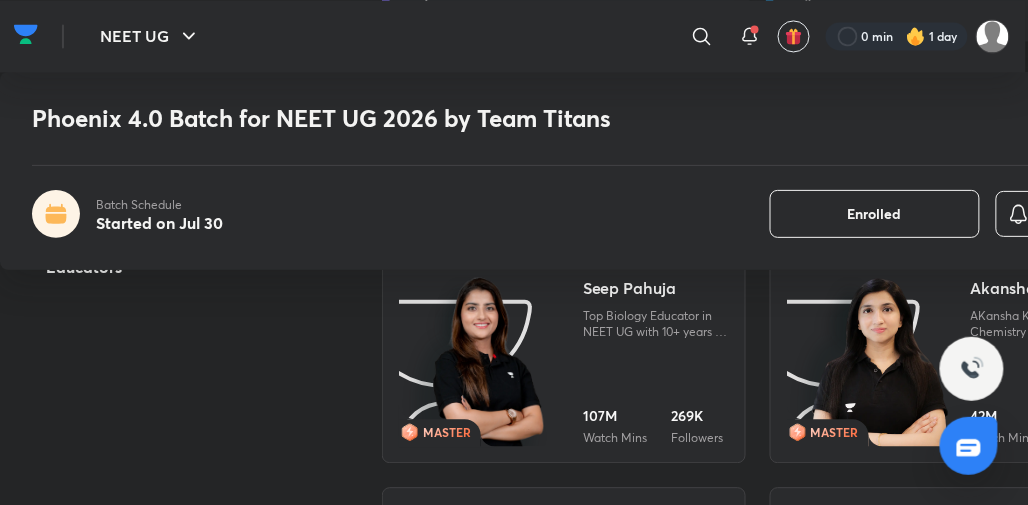 click at bounding box center [26, 34] 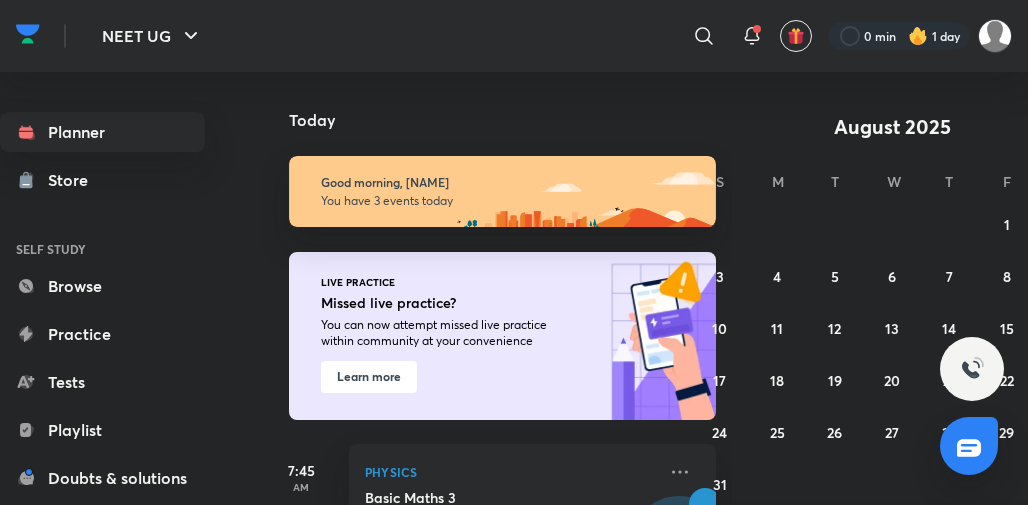 scroll, scrollTop: 0, scrollLeft: 0, axis: both 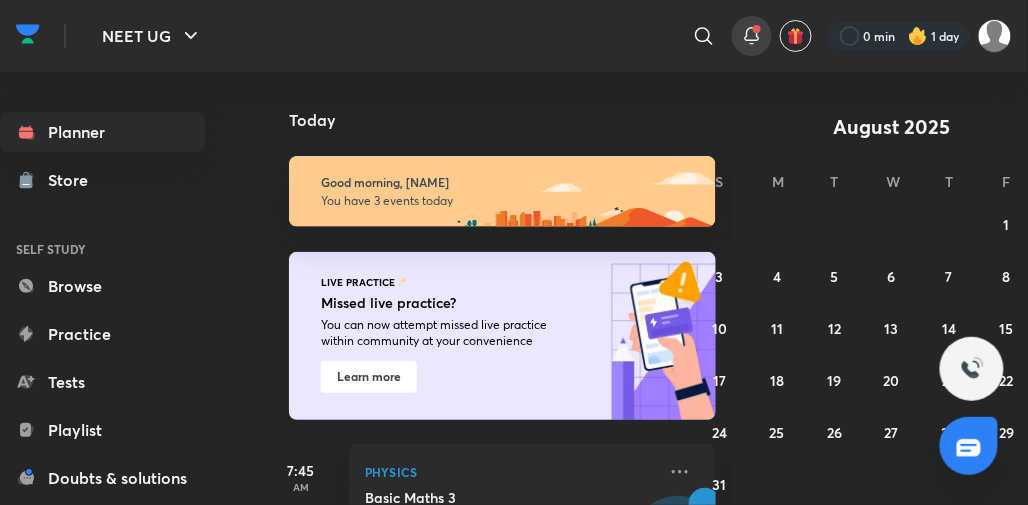 click 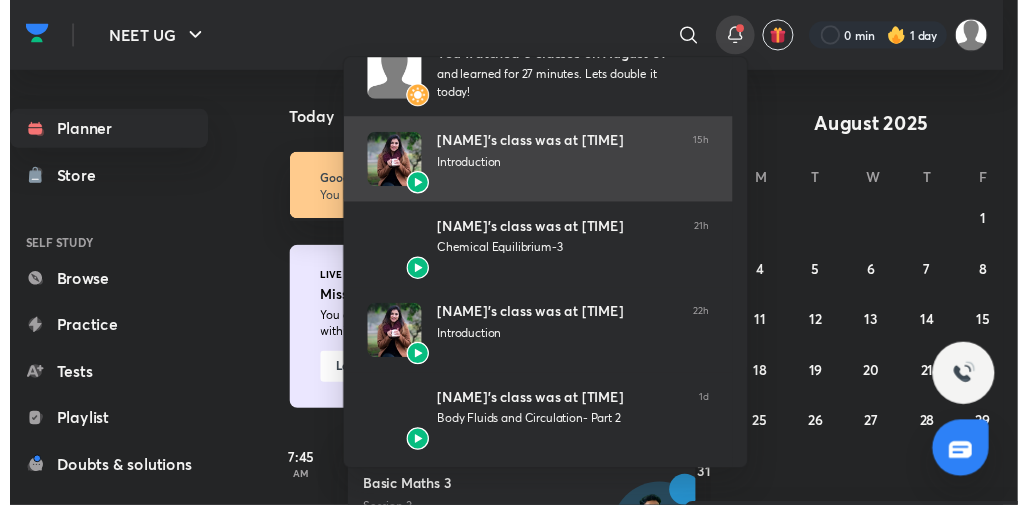 scroll, scrollTop: 256, scrollLeft: 0, axis: vertical 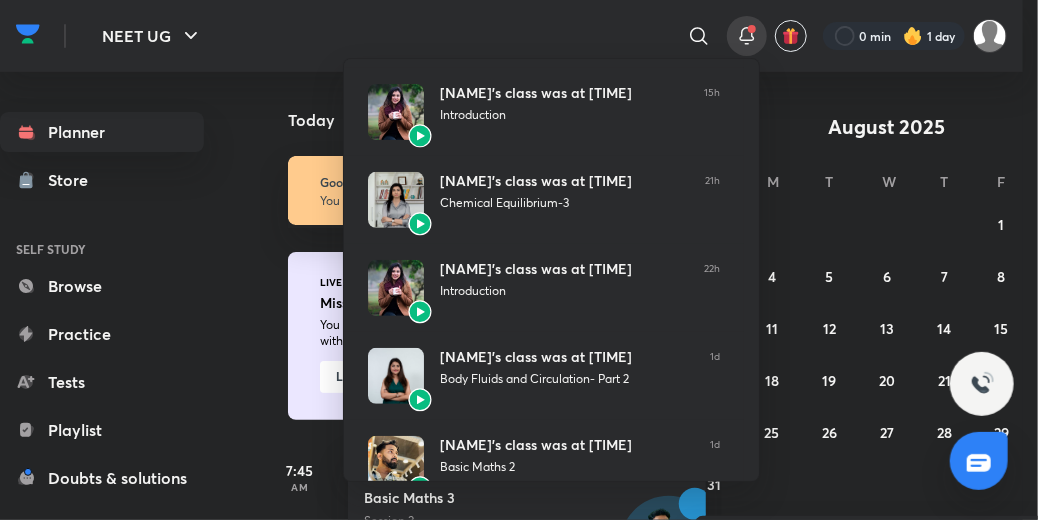click at bounding box center [519, 260] 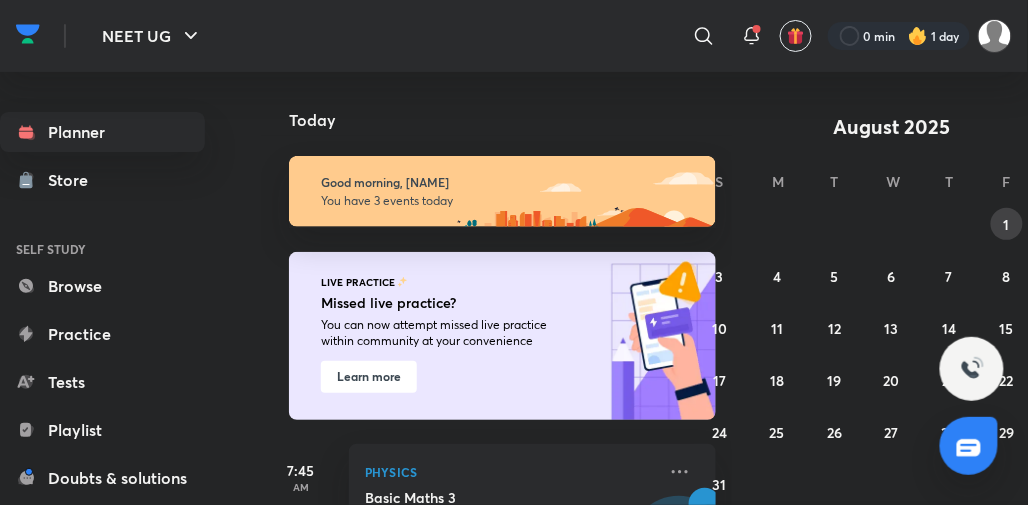 click on "1" at bounding box center (1007, 224) 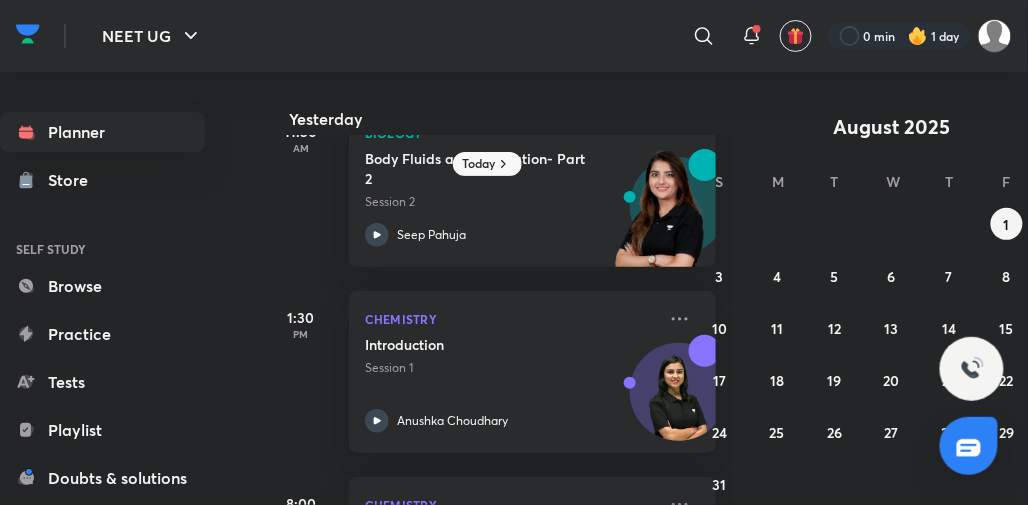 scroll, scrollTop: 390, scrollLeft: 0, axis: vertical 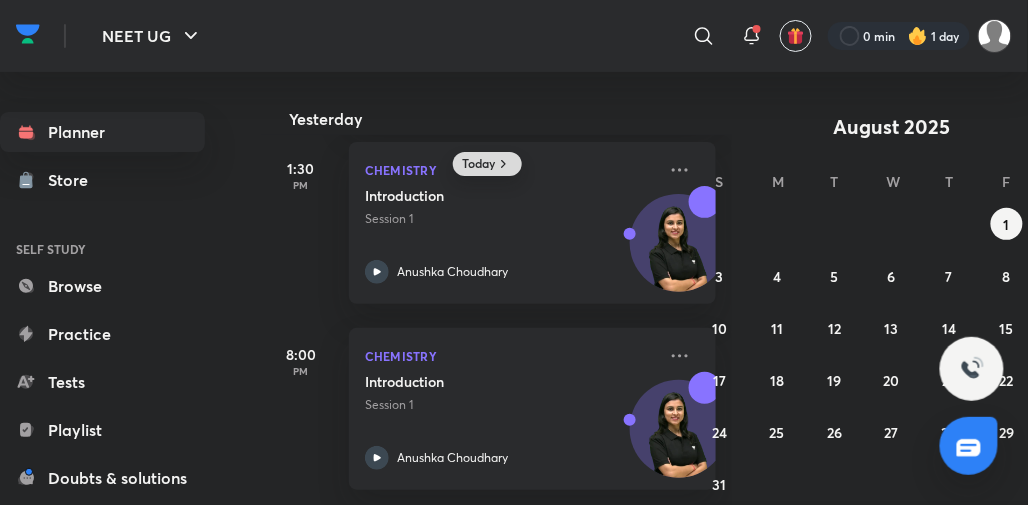 click 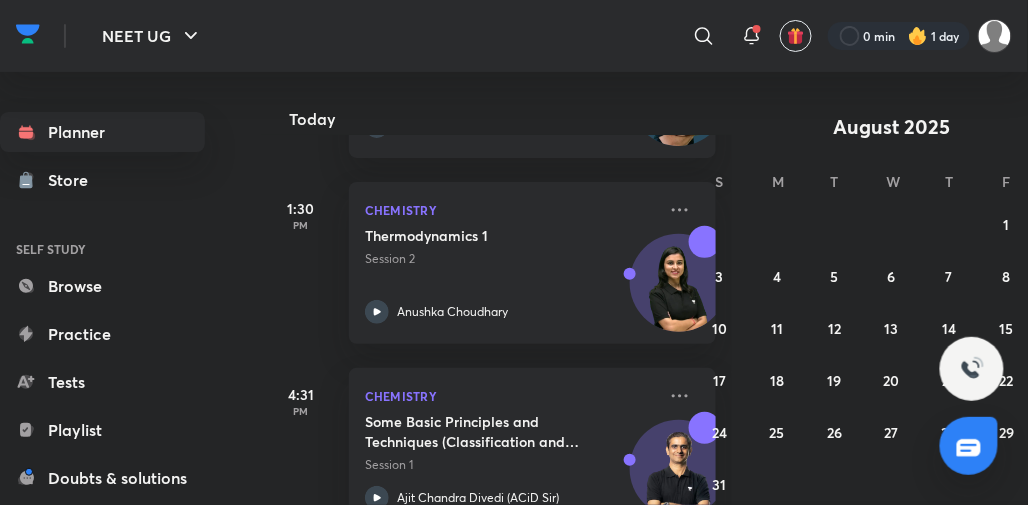 scroll, scrollTop: 489, scrollLeft: 0, axis: vertical 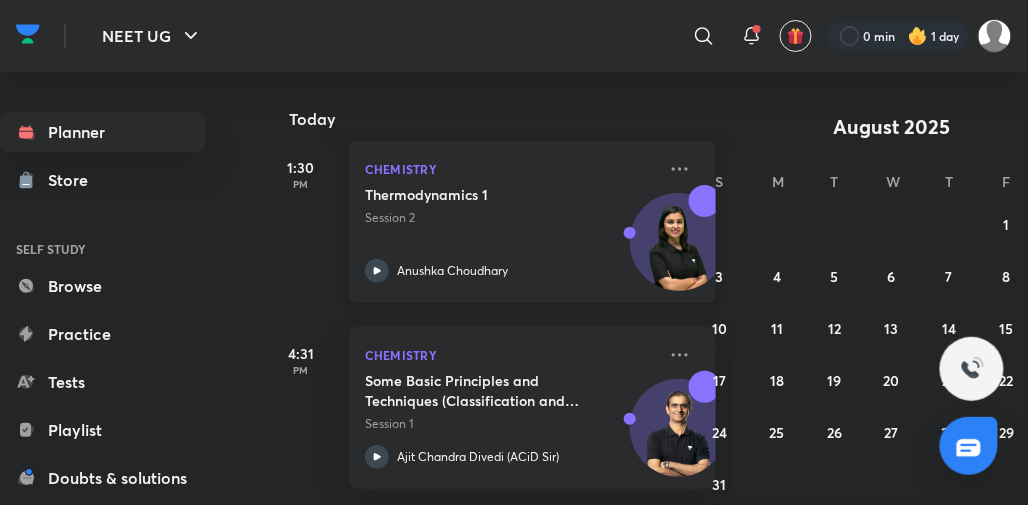 click on "Chemistry" at bounding box center (510, 169) 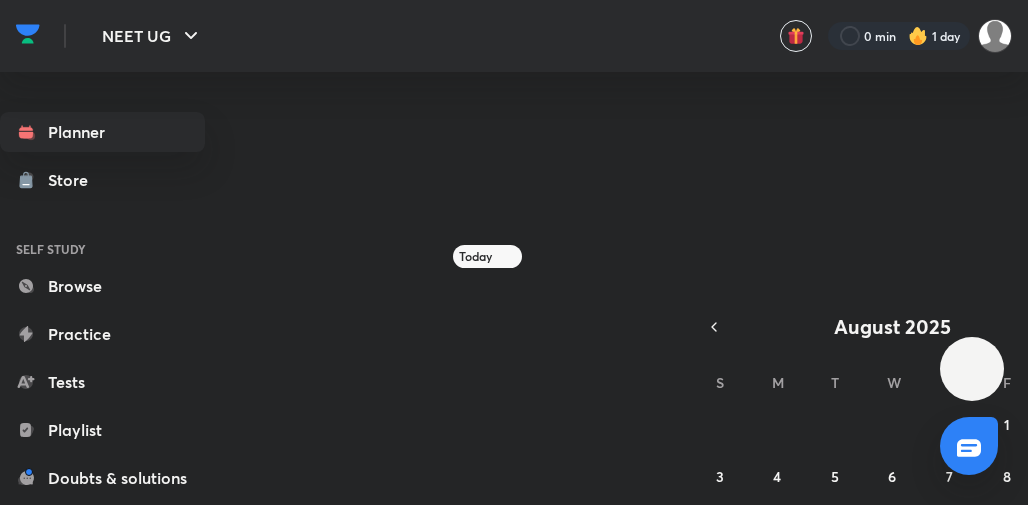 scroll, scrollTop: 0, scrollLeft: 0, axis: both 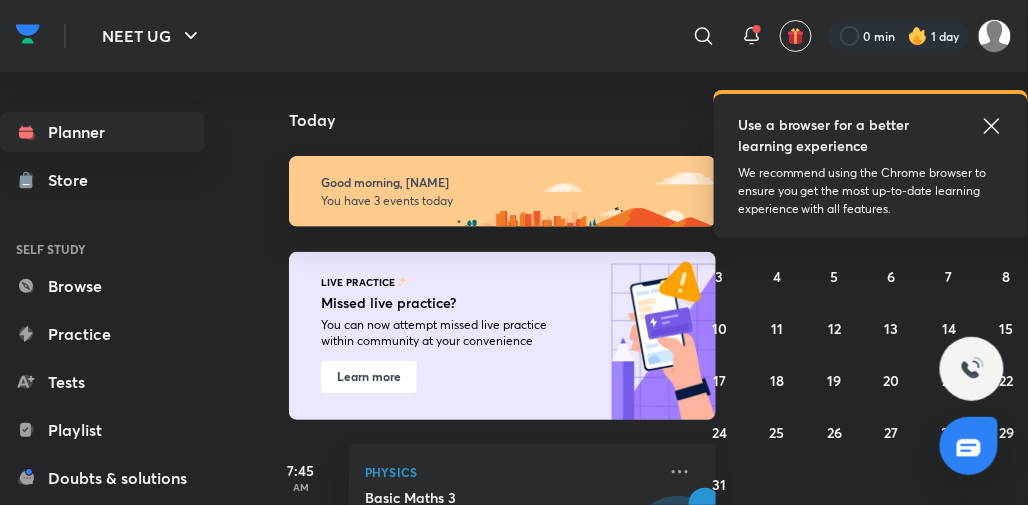 click on "We recommend using the Chrome browser to ensure you get the most up-to-date learning experience with all features." at bounding box center [871, 191] 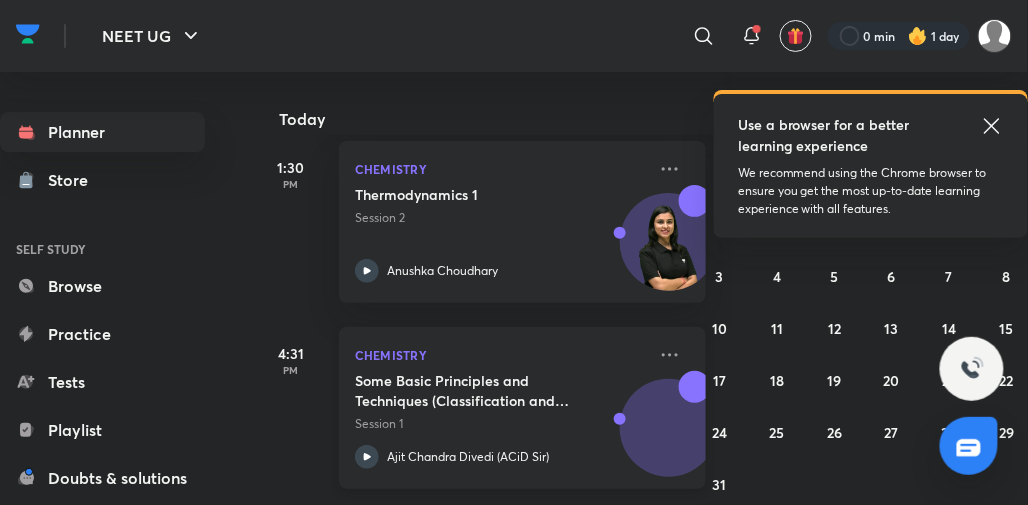 scroll, scrollTop: 489, scrollLeft: 0, axis: vertical 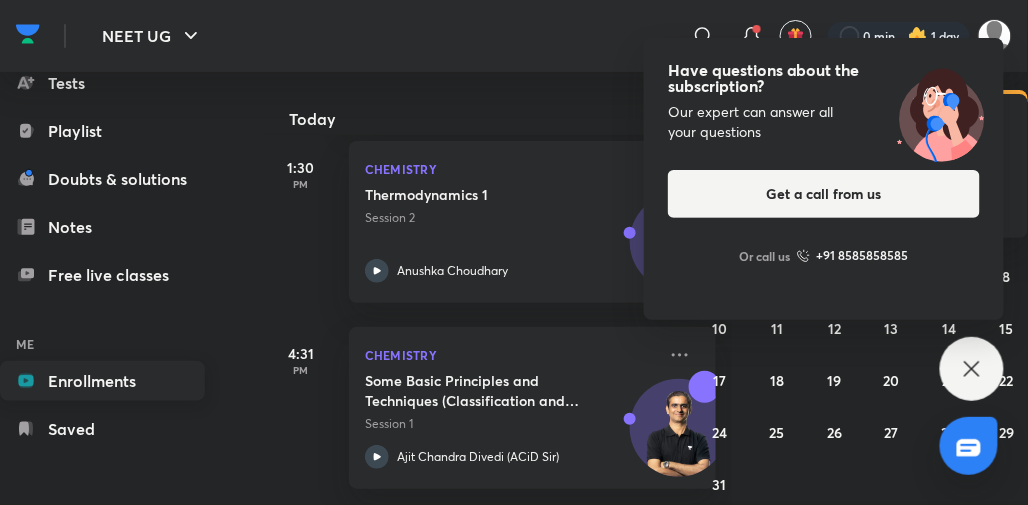 click on "Enrollments" at bounding box center (102, 381) 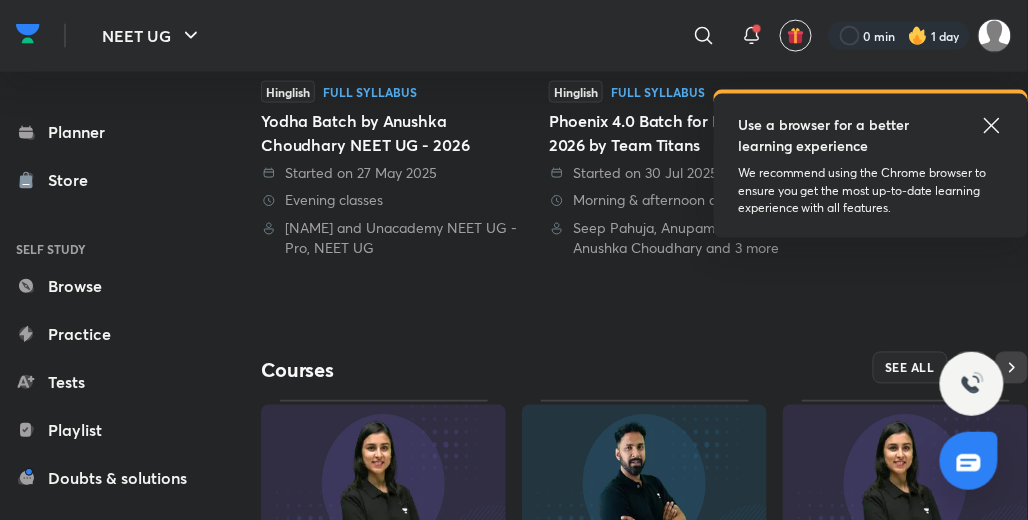 scroll, scrollTop: 579, scrollLeft: 0, axis: vertical 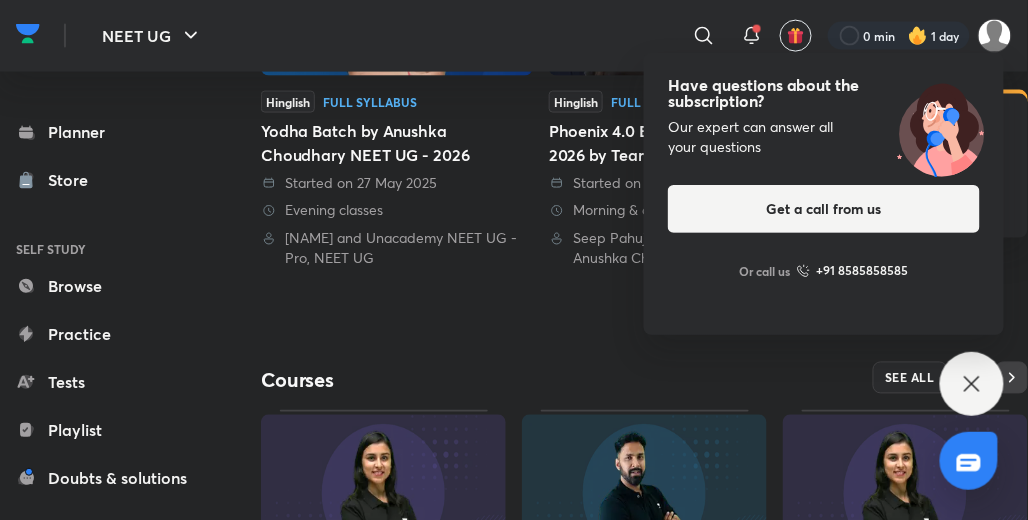 click on "NEET UG Plus Enrolled My enrollments You’re learning from 2 batches We recommend you learn from 1 batch only, and leave from those you don’t need Got it Batches Hinglish Full Syllabus Yodha Batch by [NAME] NEET UG - 2026 Started on [DATE] Evening classes [NAME] and Unacademy NEET UG - Pro, NEET UG Hinglish Full Syllabus Phoenix 4.0 Batch for NEET UG 2026 by Team Titans Started on [DATE] Morning & afternoon classes [NAME], [NAME], [NAME] and 3 more Courses SEE ALL 10 lessons Hinglish Chemistry Thermodynamics Started on [DATE] 9 lessons Hinglish Physics Course on Basic Maths & Vector for NEET 2026 Started on [DATE] 7 lessons Hinglish Chemistry Chemical Bonding Started on [DATE]" at bounding box center [644, 91] 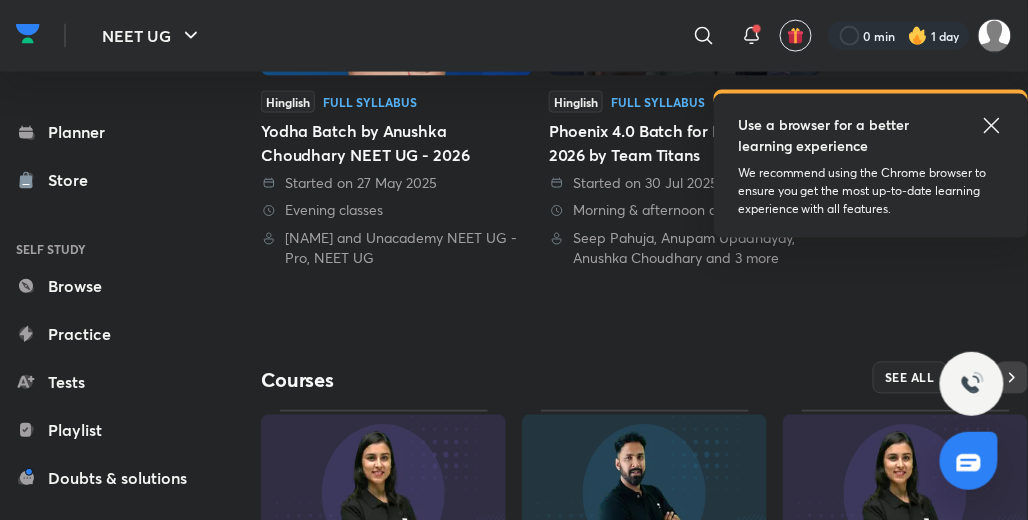 click 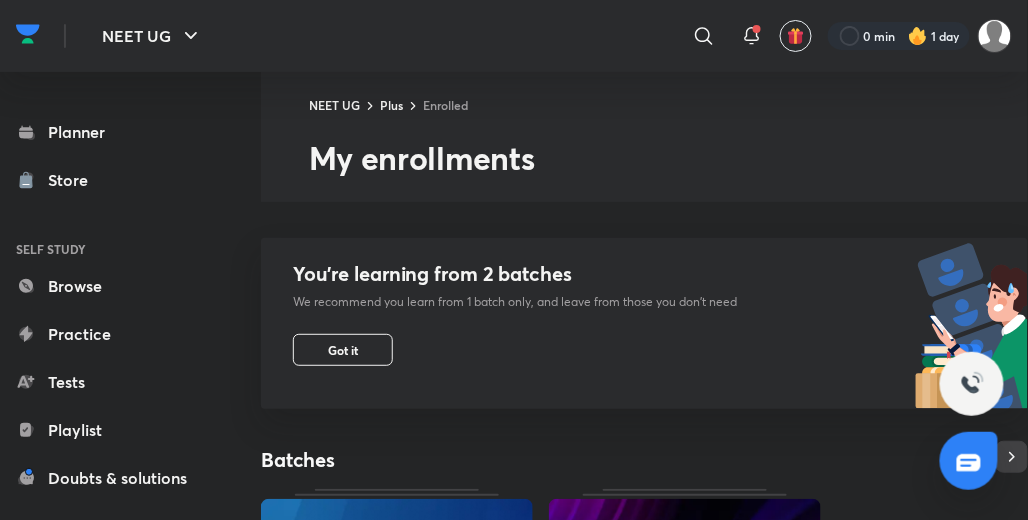 scroll, scrollTop: 30, scrollLeft: 0, axis: vertical 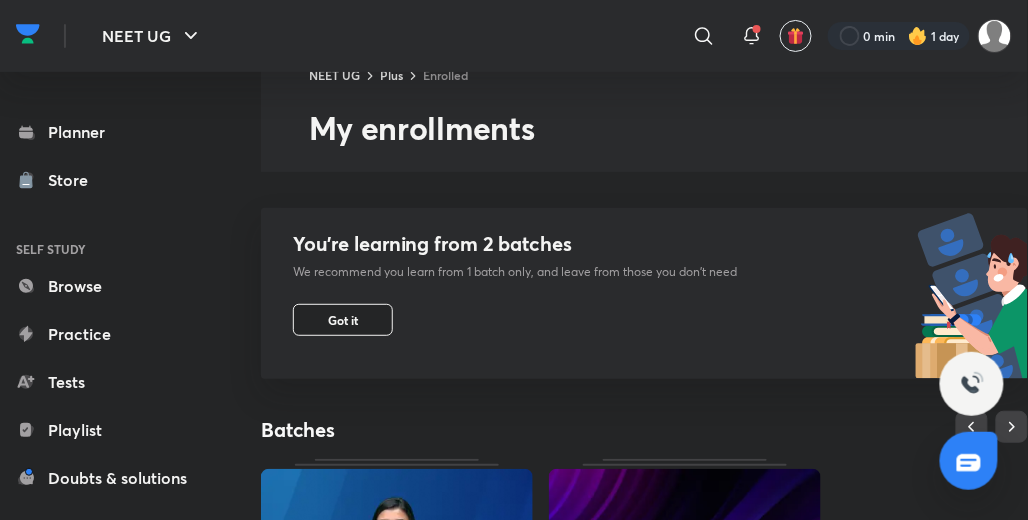 click on "Got it" at bounding box center [343, 320] 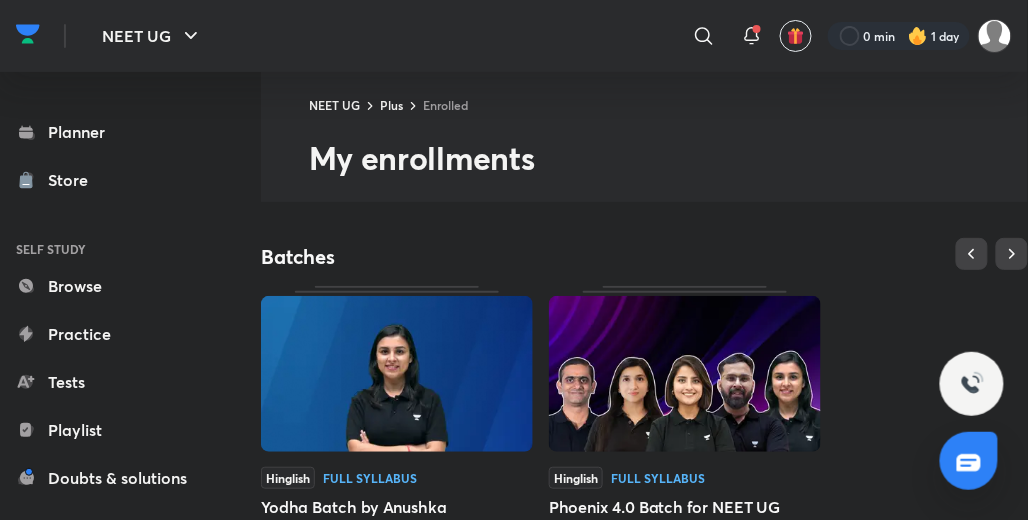 scroll, scrollTop: 67, scrollLeft: 0, axis: vertical 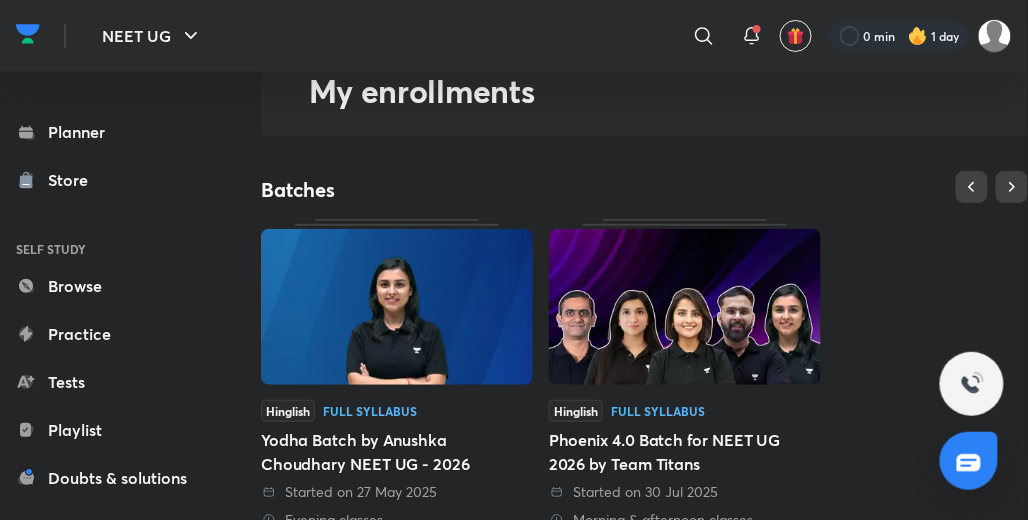click at bounding box center (397, 307) 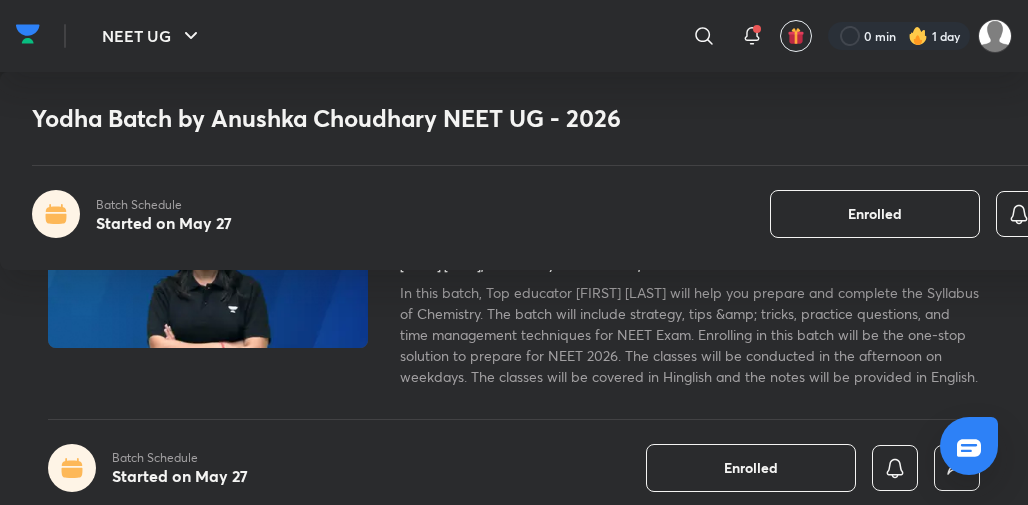 scroll, scrollTop: 308, scrollLeft: 0, axis: vertical 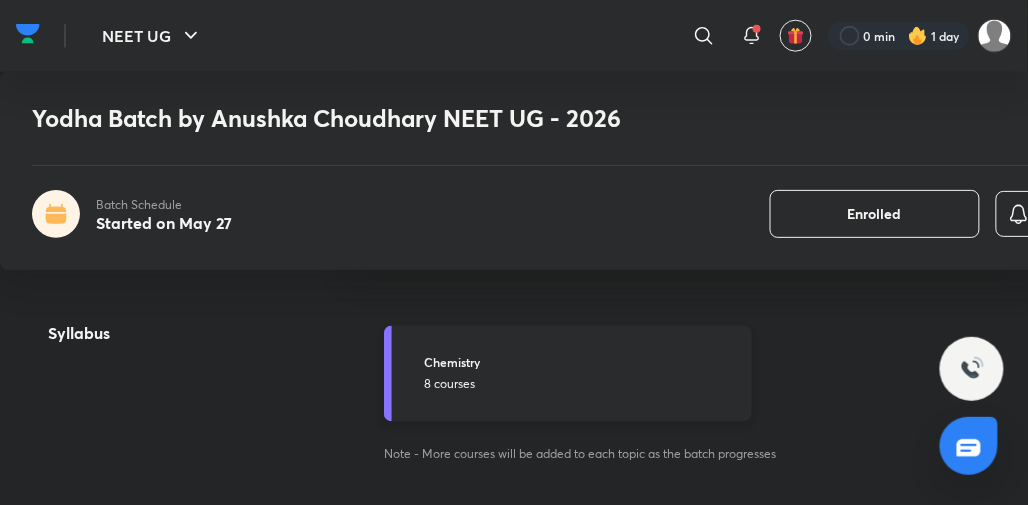 click on "Chemistry" at bounding box center [582, 363] 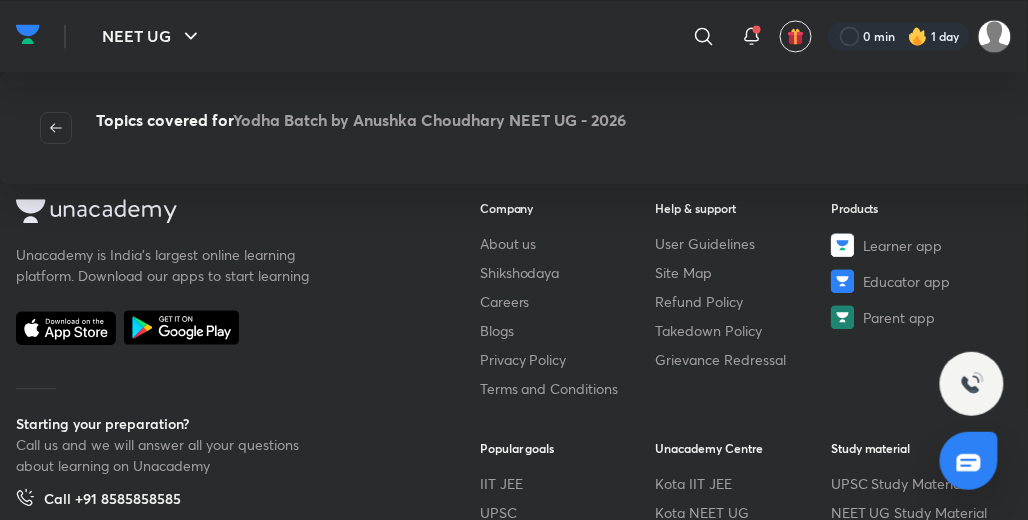 scroll, scrollTop: 876, scrollLeft: 0, axis: vertical 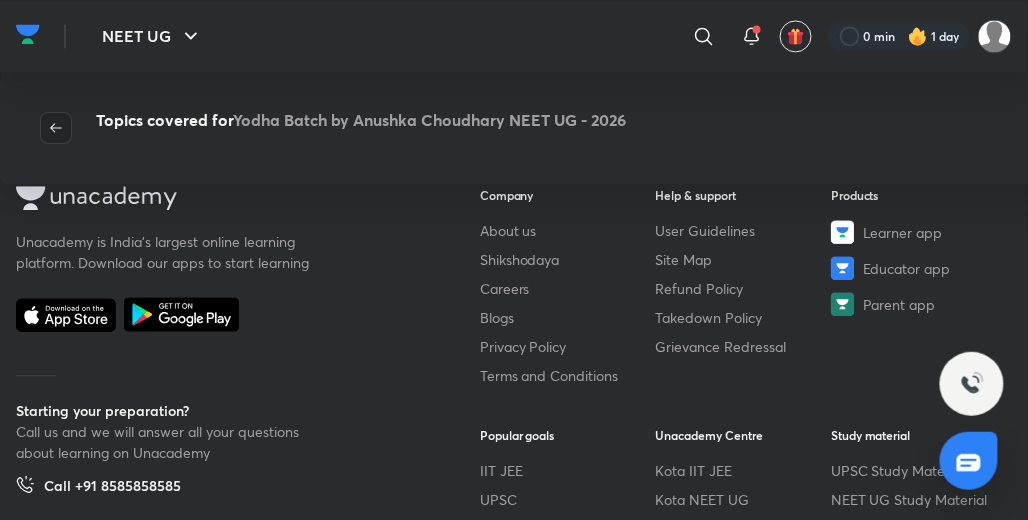 click 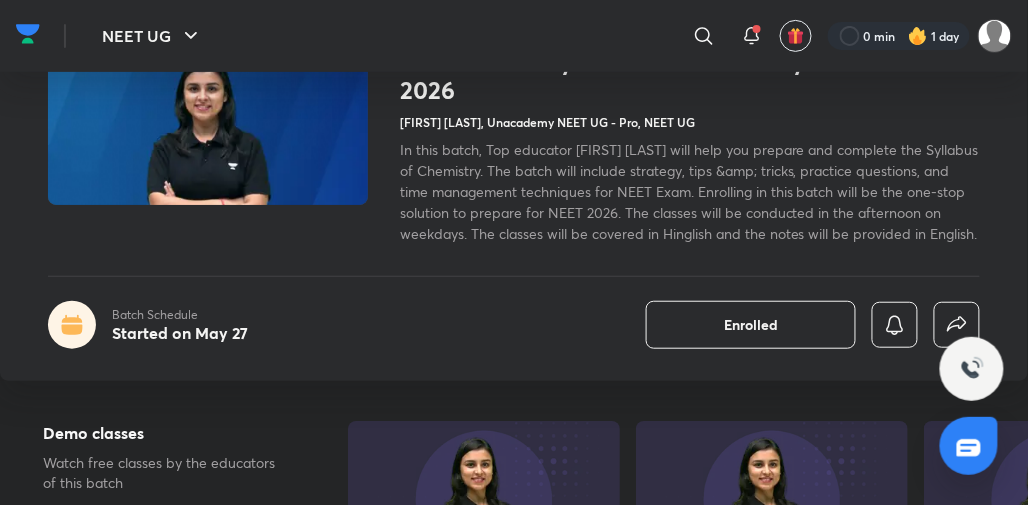 scroll, scrollTop: 0, scrollLeft: 0, axis: both 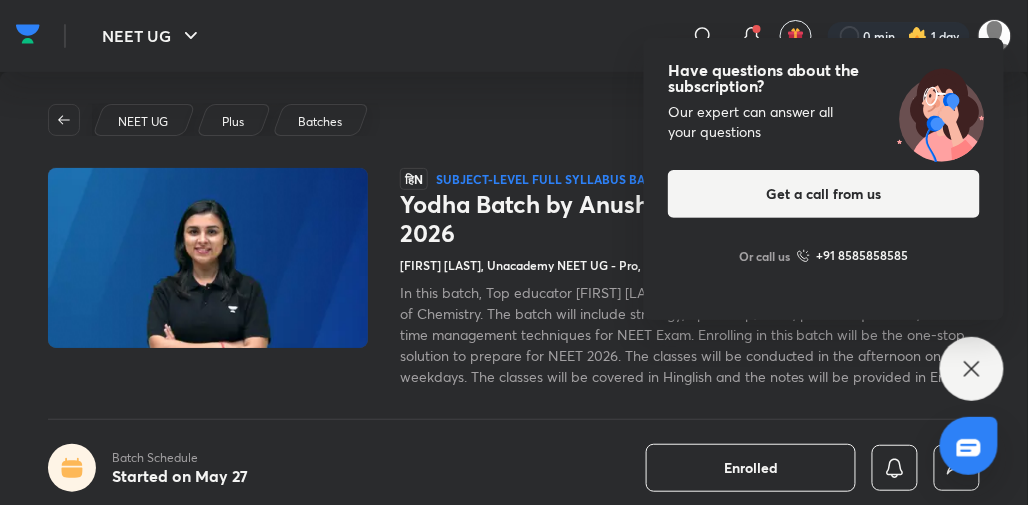 click on "Plus" at bounding box center (233, 122) 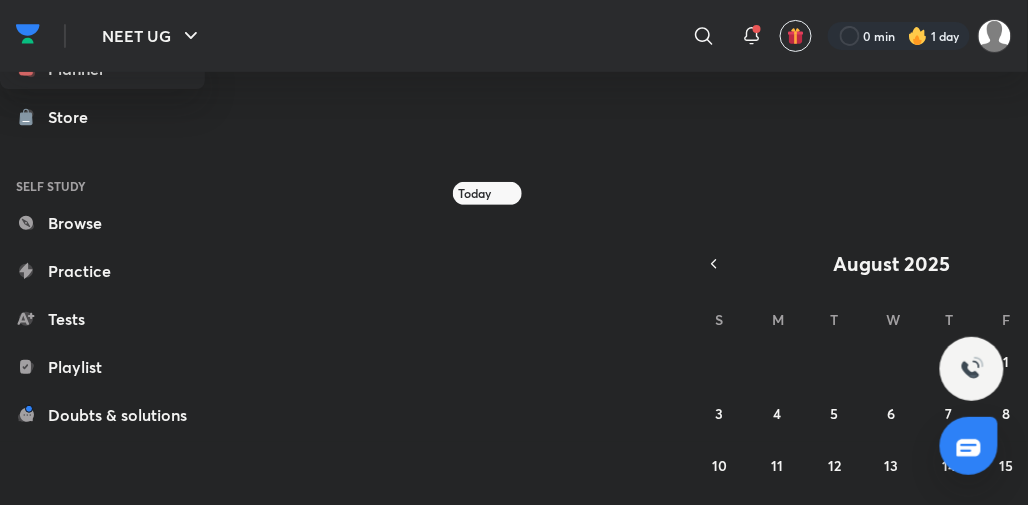 scroll, scrollTop: 70, scrollLeft: 0, axis: vertical 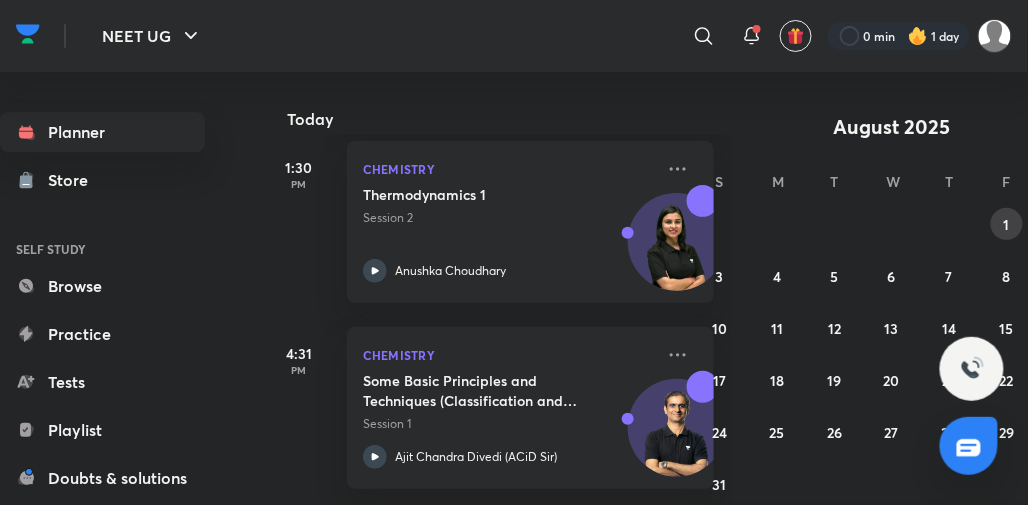click on "1" at bounding box center (1007, 224) 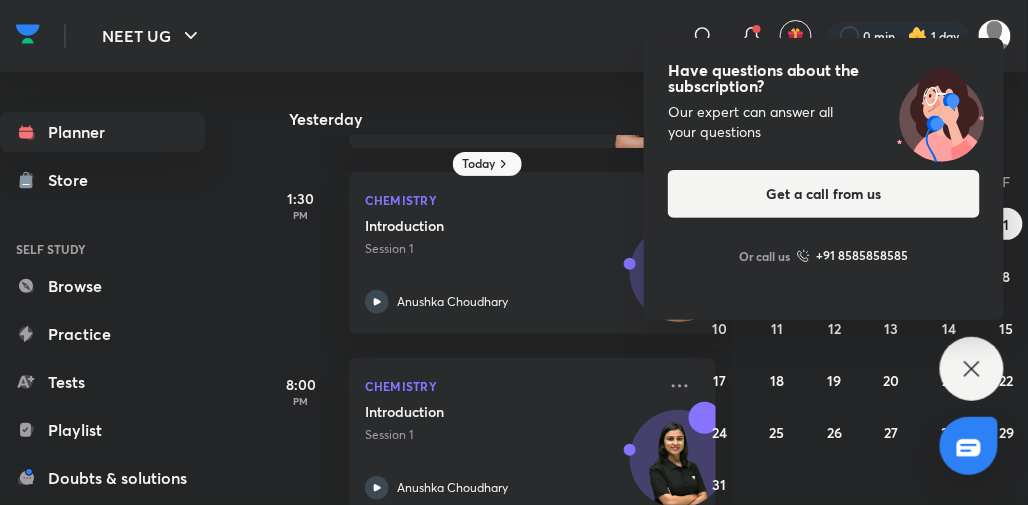 scroll, scrollTop: 359, scrollLeft: 0, axis: vertical 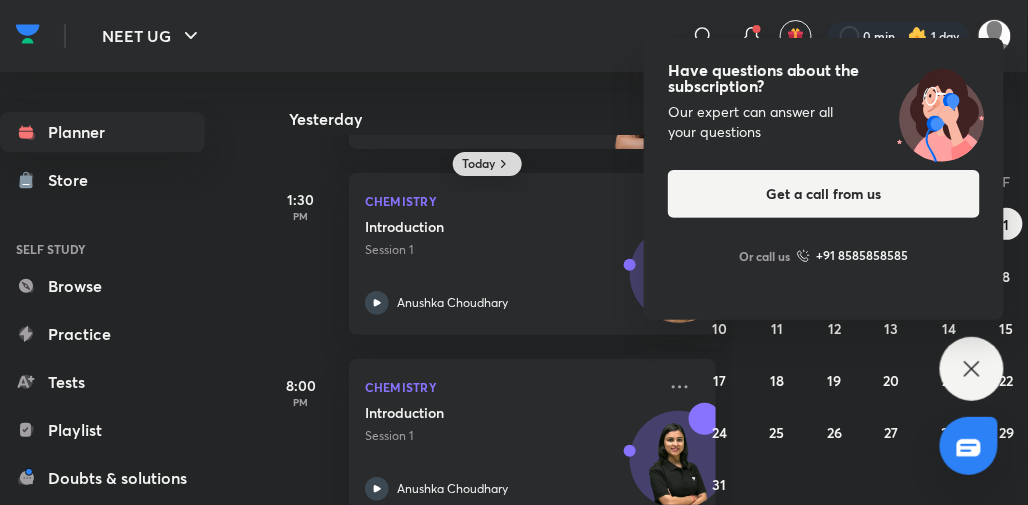 click 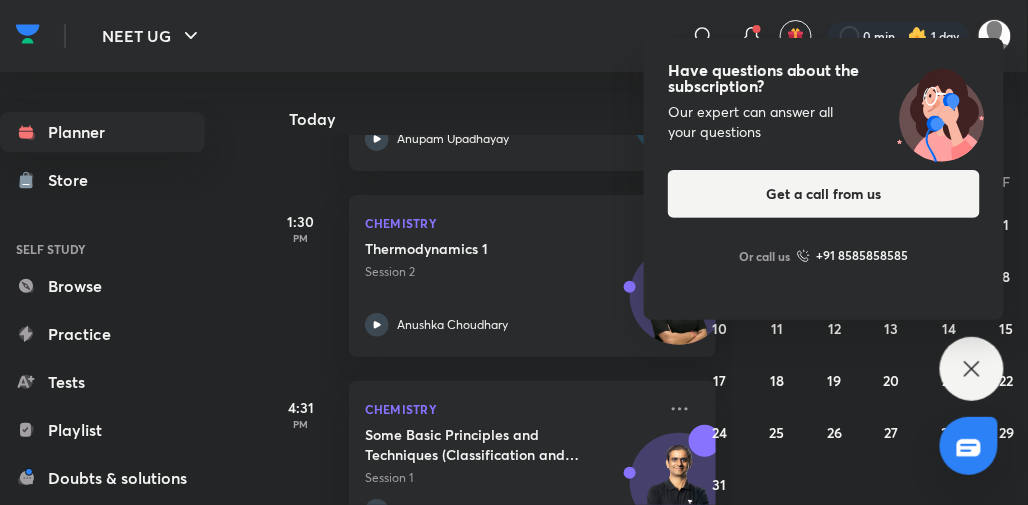scroll, scrollTop: 489, scrollLeft: 0, axis: vertical 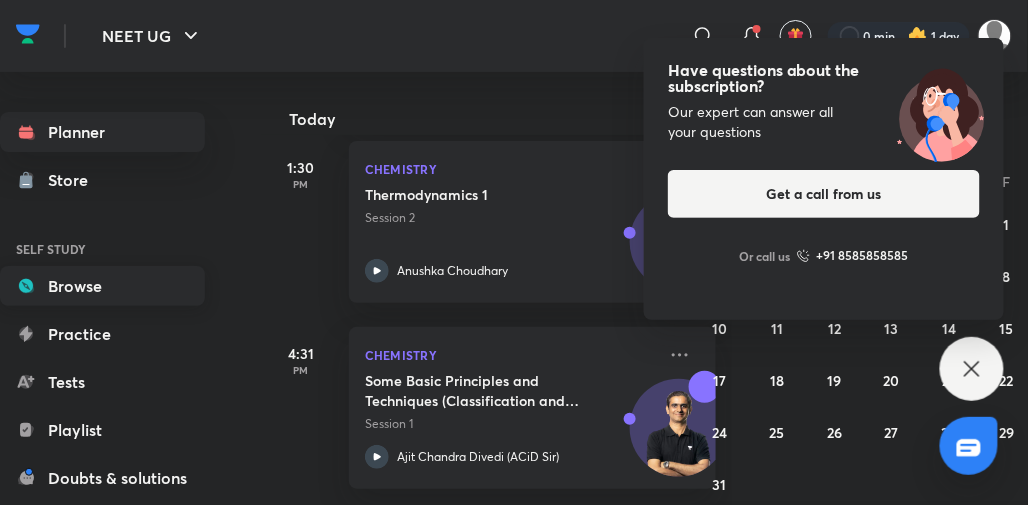 click on "Browse" at bounding box center (102, 286) 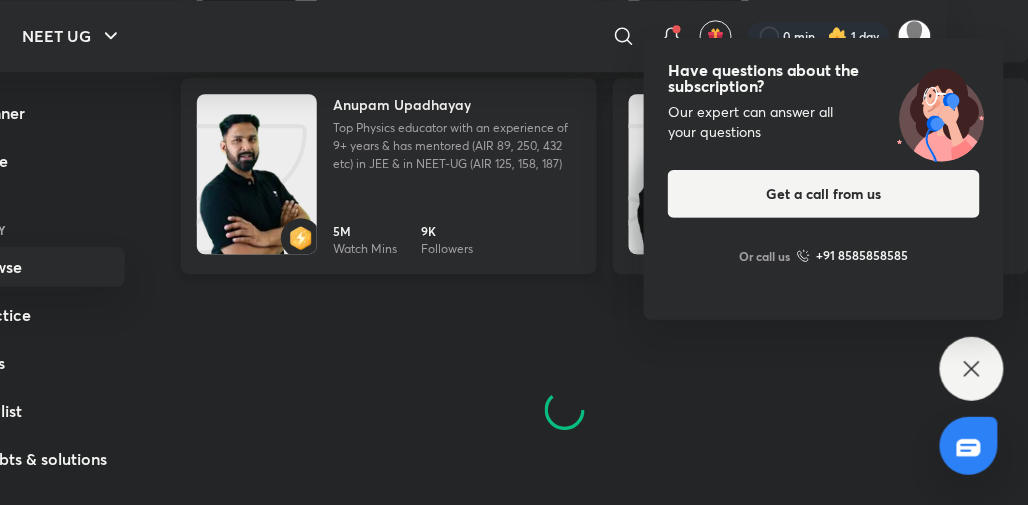 scroll, scrollTop: 2694, scrollLeft: 0, axis: vertical 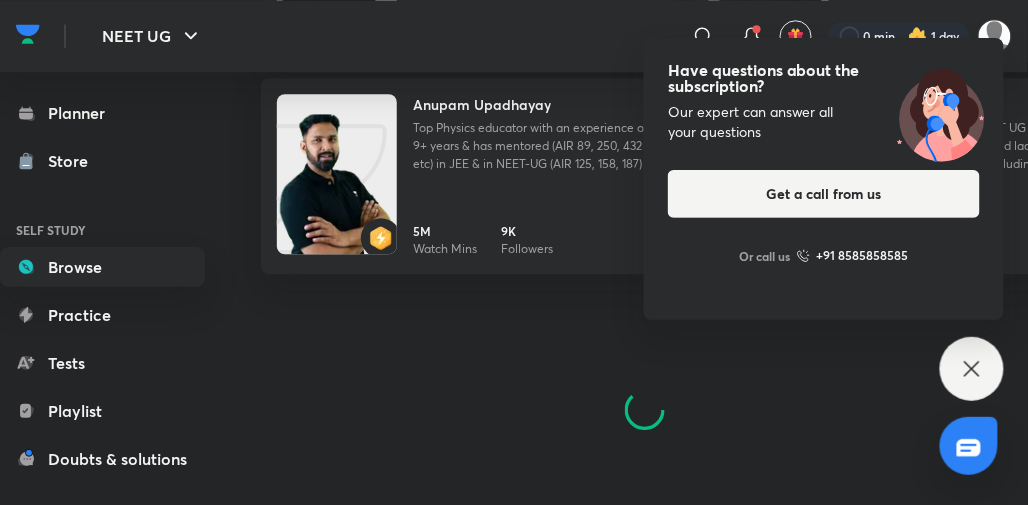click 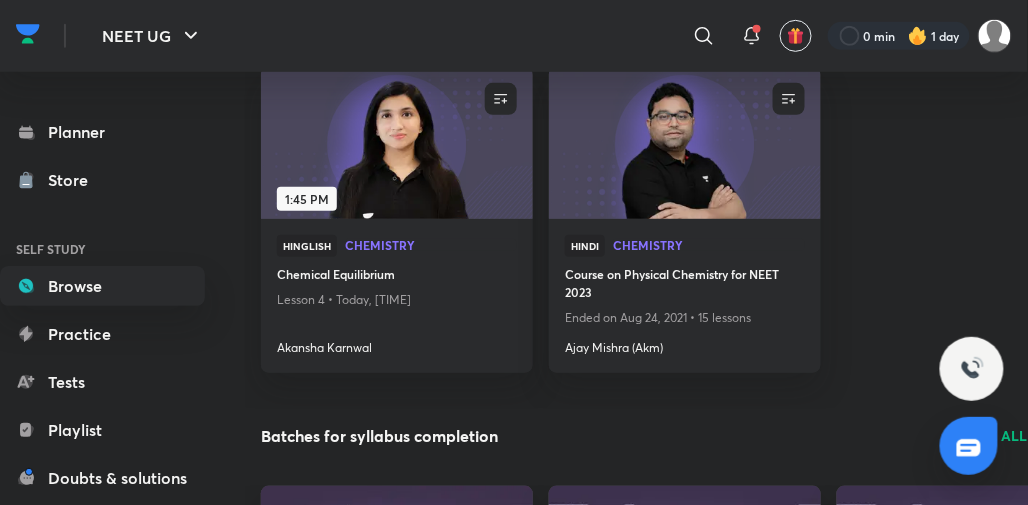 scroll, scrollTop: 0, scrollLeft: 0, axis: both 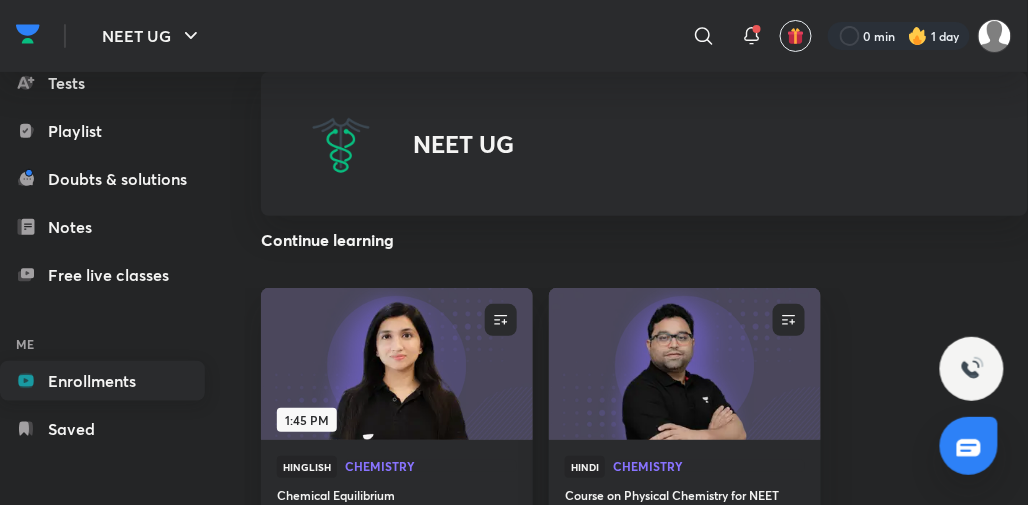 click on "Enrollments" at bounding box center [102, 381] 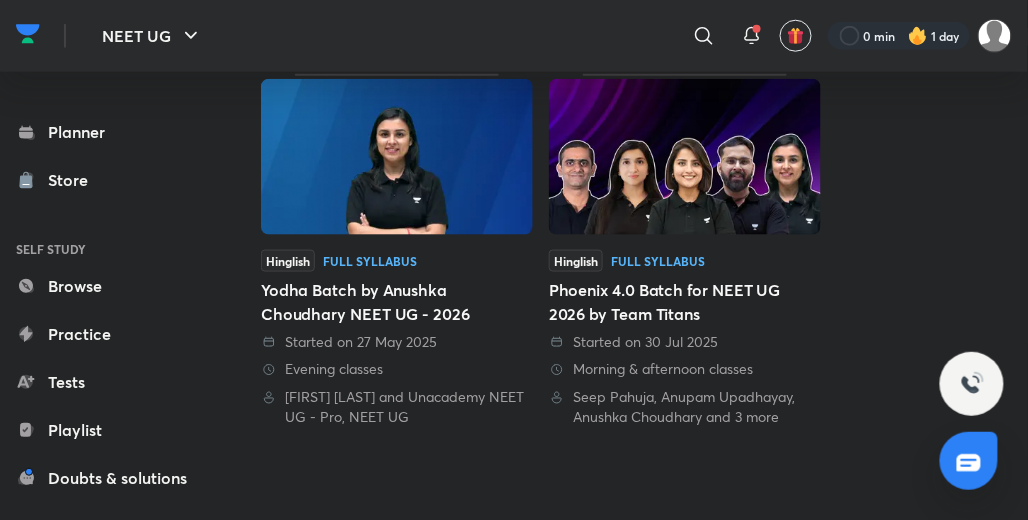 scroll, scrollTop: 421, scrollLeft: 0, axis: vertical 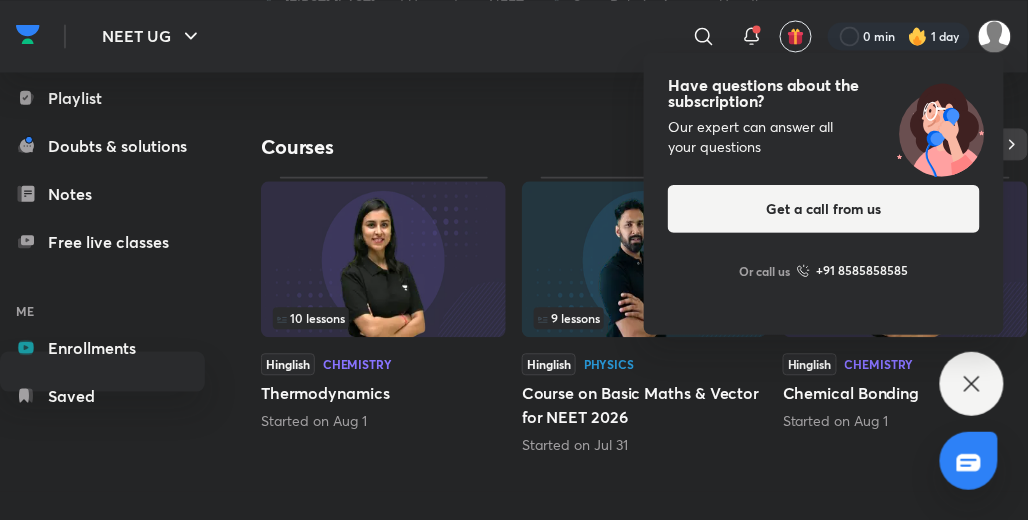 click on "Have questions about the subscription? Our expert can answer all your questions Get a call from us Or call us +91 8585858585" at bounding box center [972, 384] 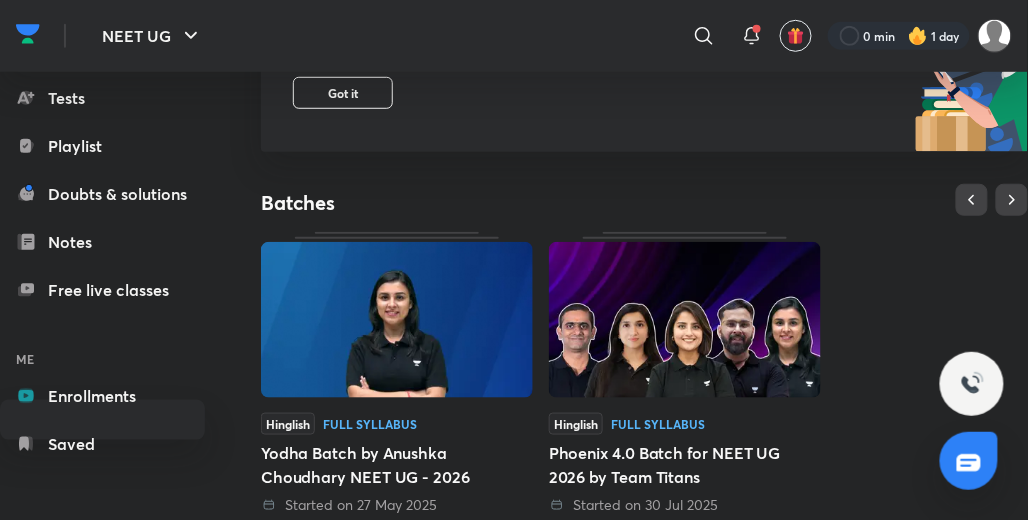 scroll, scrollTop: 416, scrollLeft: 0, axis: vertical 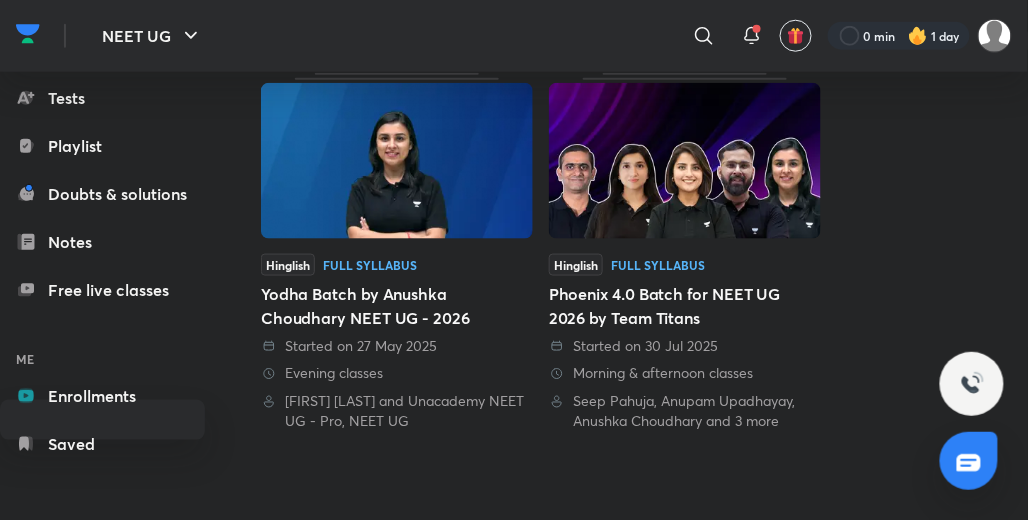 click at bounding box center [397, 161] 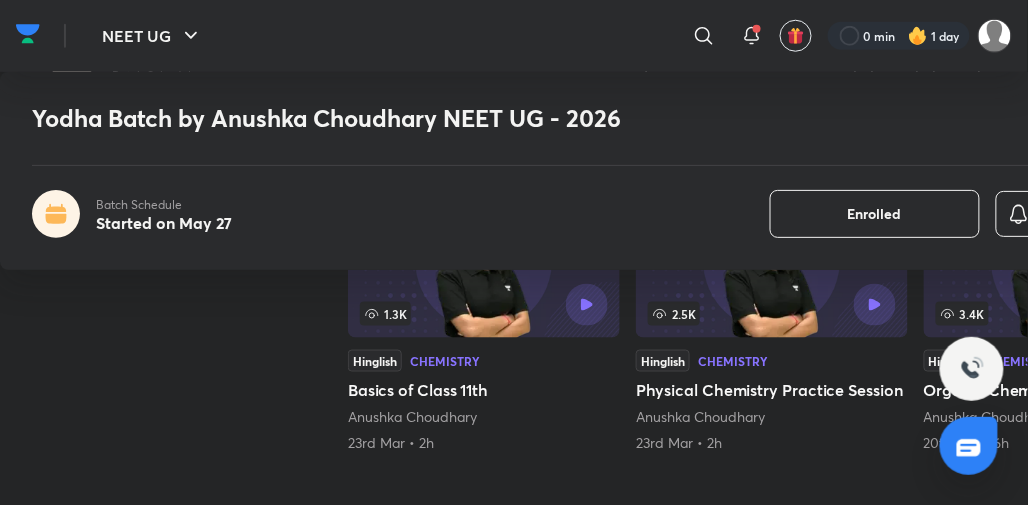 scroll, scrollTop: 382, scrollLeft: 0, axis: vertical 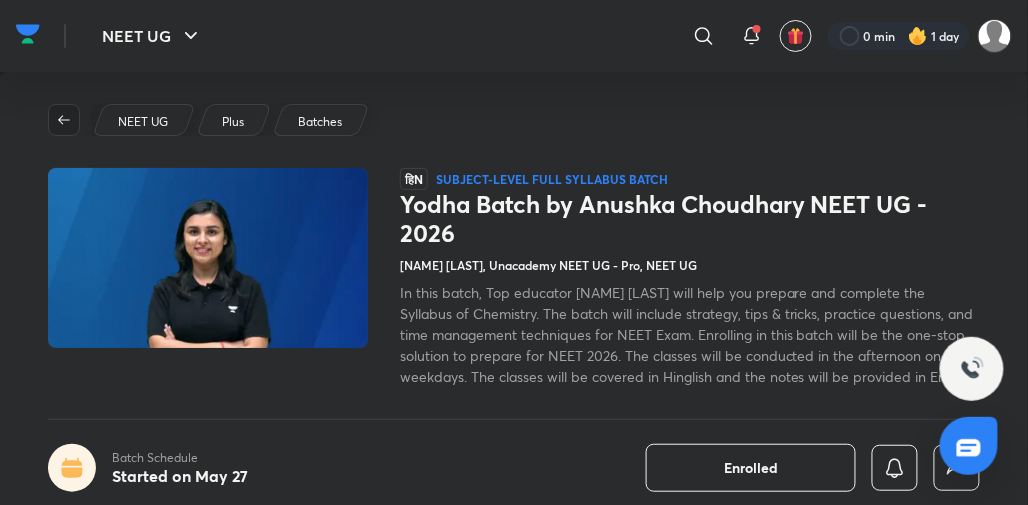click 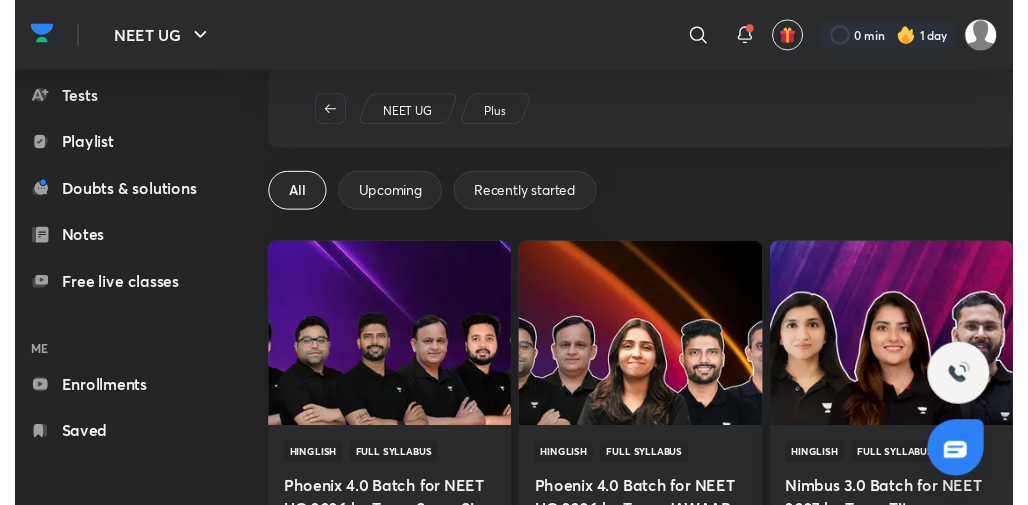 scroll, scrollTop: 0, scrollLeft: 0, axis: both 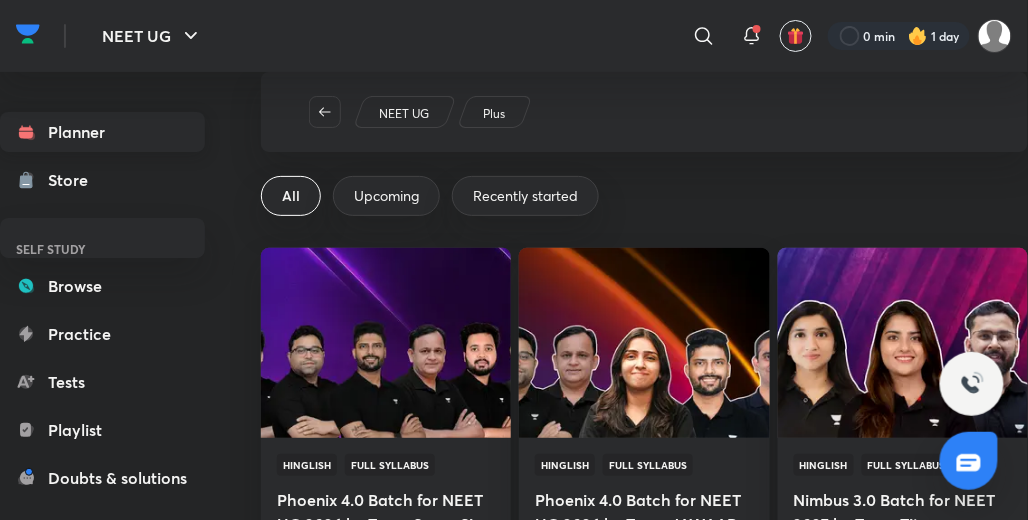 click on "Planner" at bounding box center [102, 132] 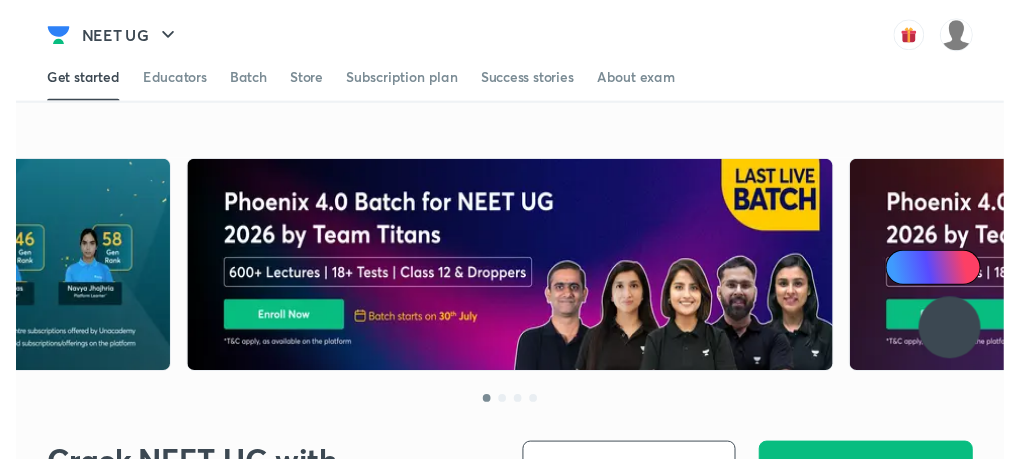 scroll, scrollTop: 0, scrollLeft: 0, axis: both 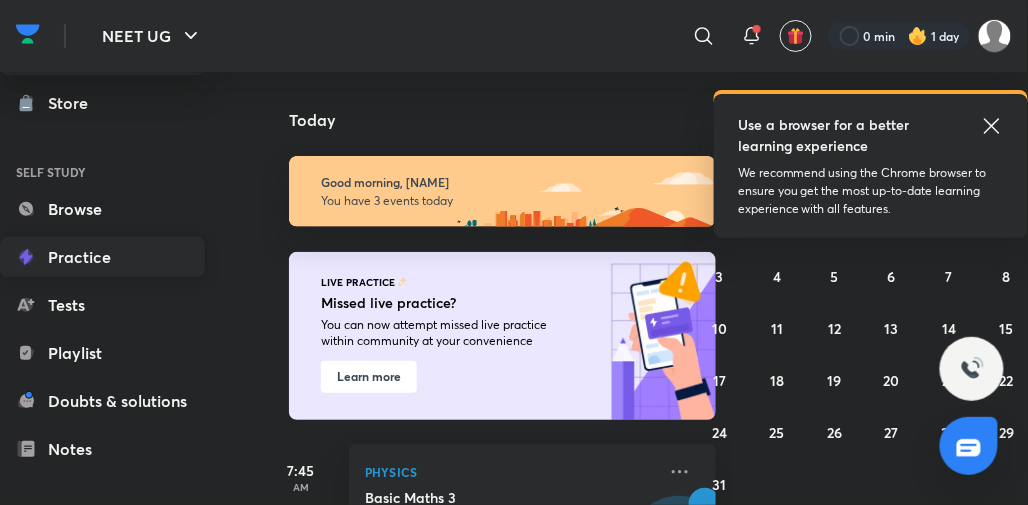 click on "Practice" at bounding box center (102, 257) 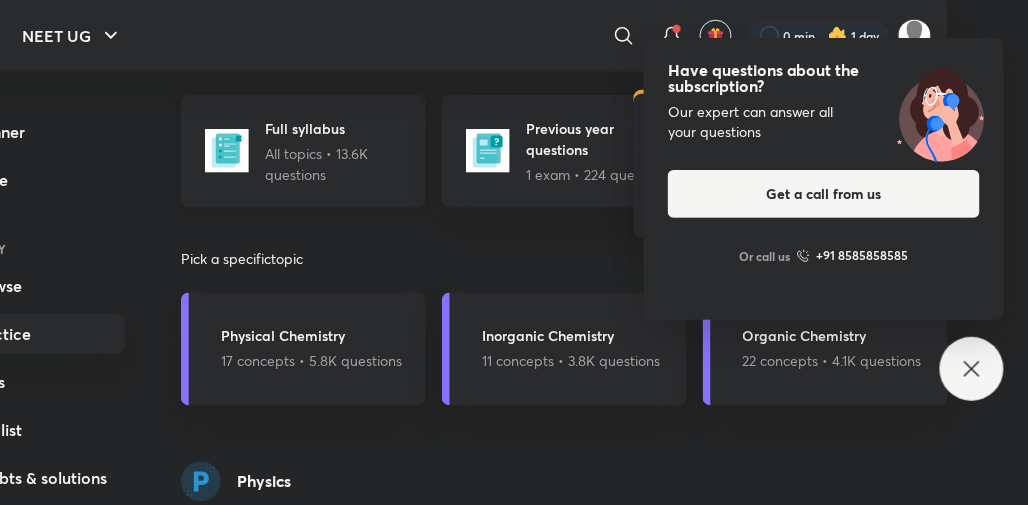 scroll, scrollTop: 2080, scrollLeft: 80, axis: both 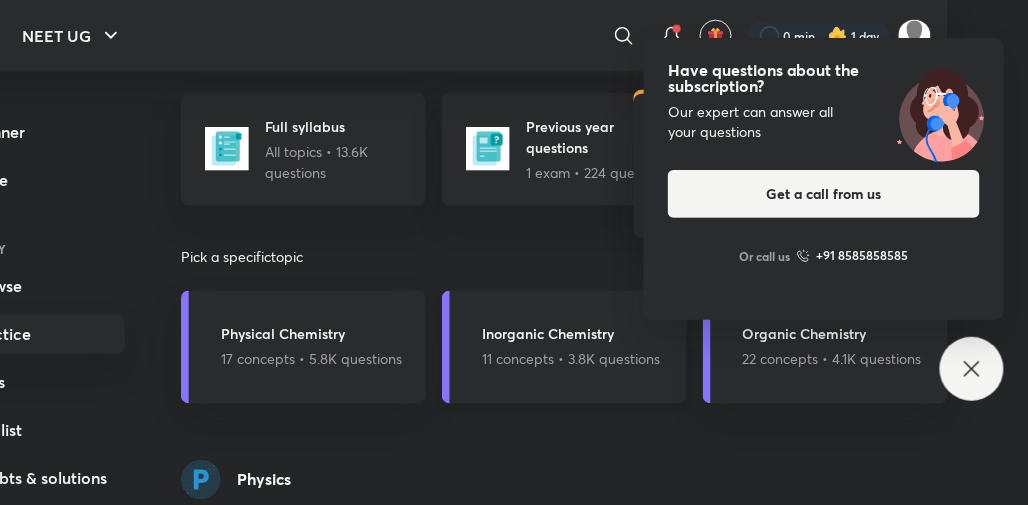 click on "11 concepts • 3.8K questions" at bounding box center (571, 359) 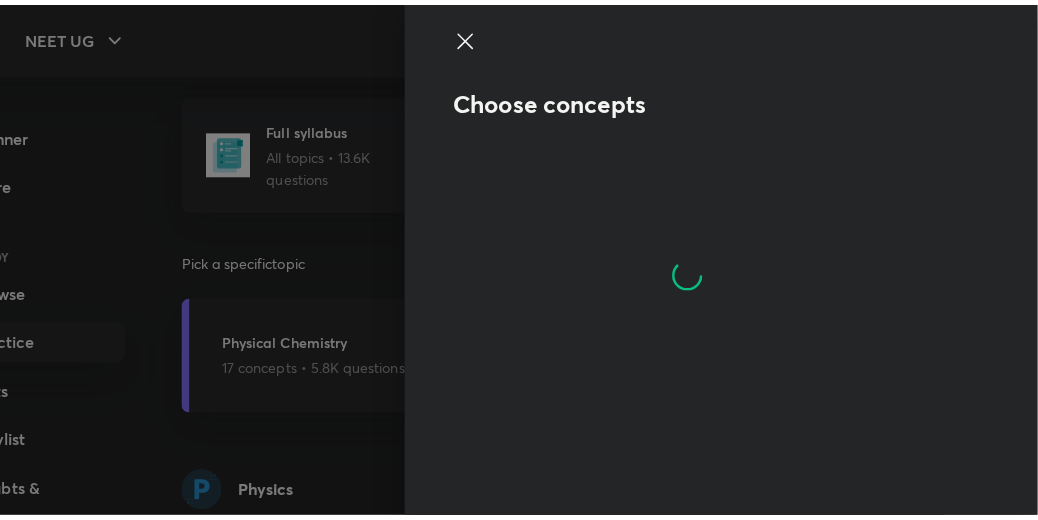 scroll, scrollTop: 2080, scrollLeft: 69, axis: both 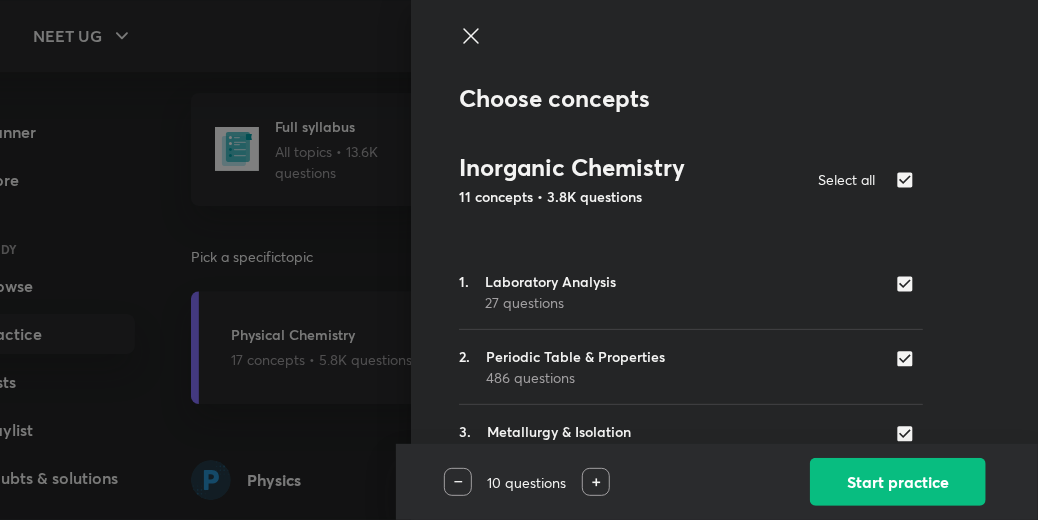 click 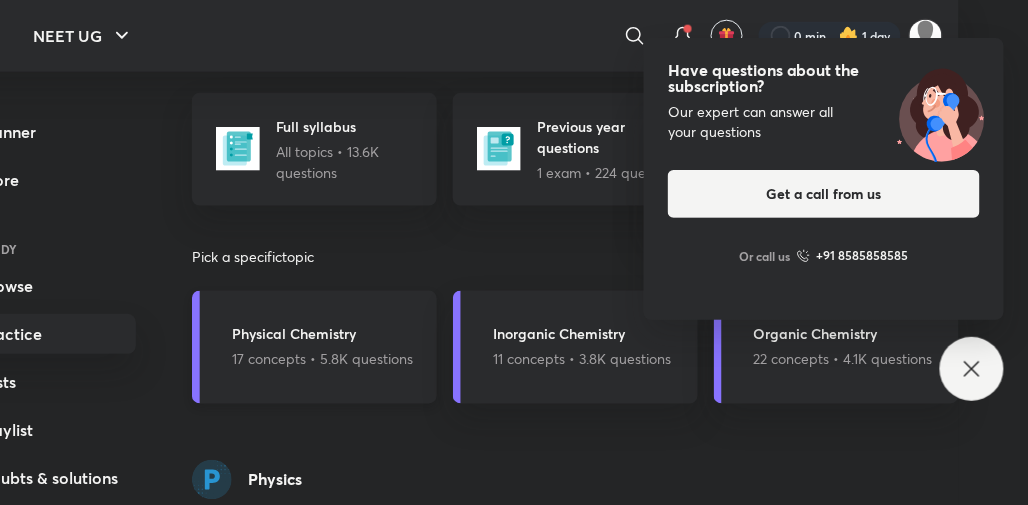 click on "Physical Chemistry" at bounding box center [322, 334] 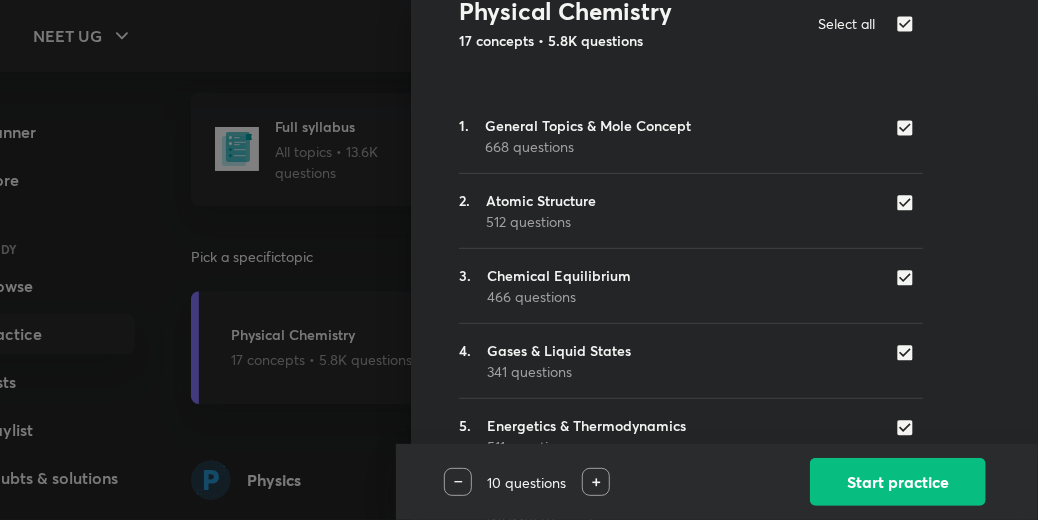 scroll, scrollTop: 157, scrollLeft: 0, axis: vertical 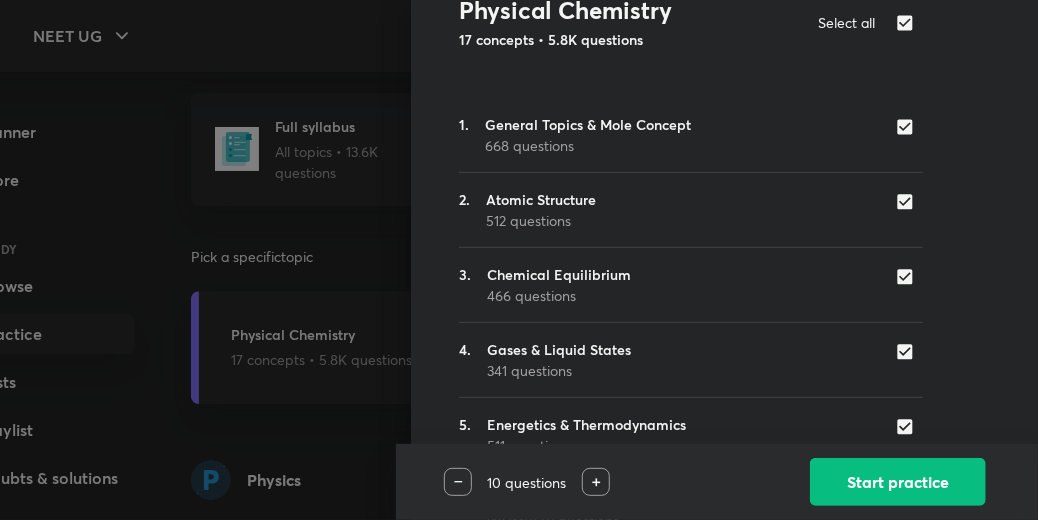 click at bounding box center (909, 127) 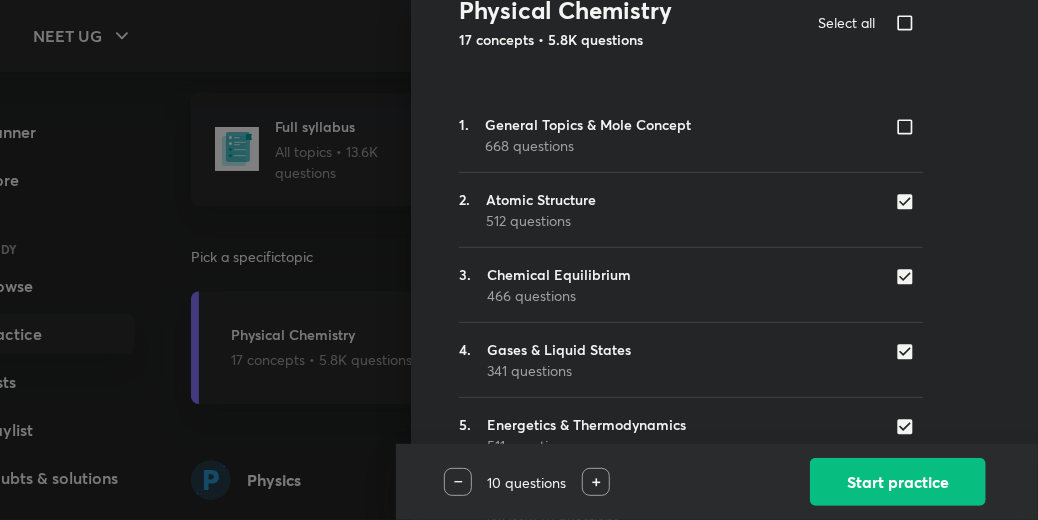 click at bounding box center [909, 202] 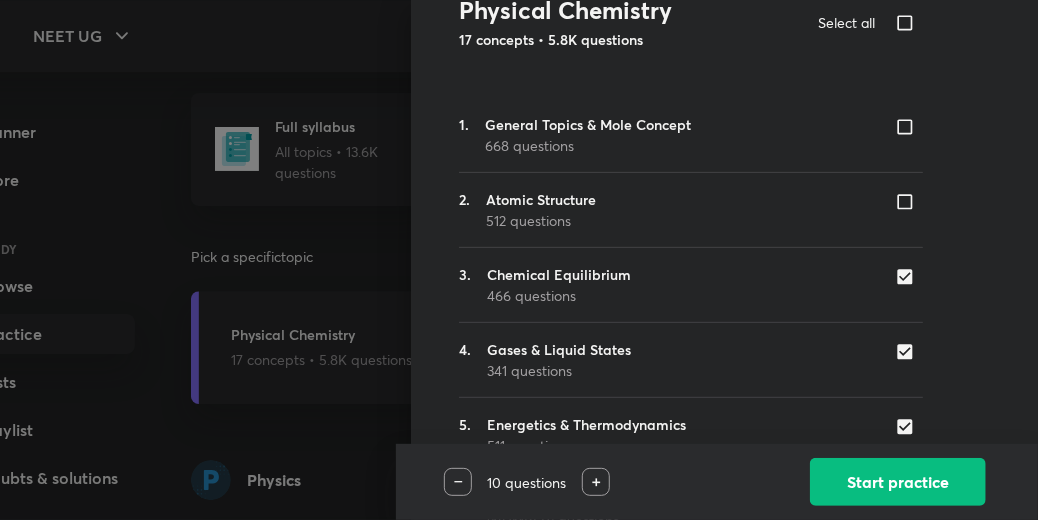 click at bounding box center (909, 22) 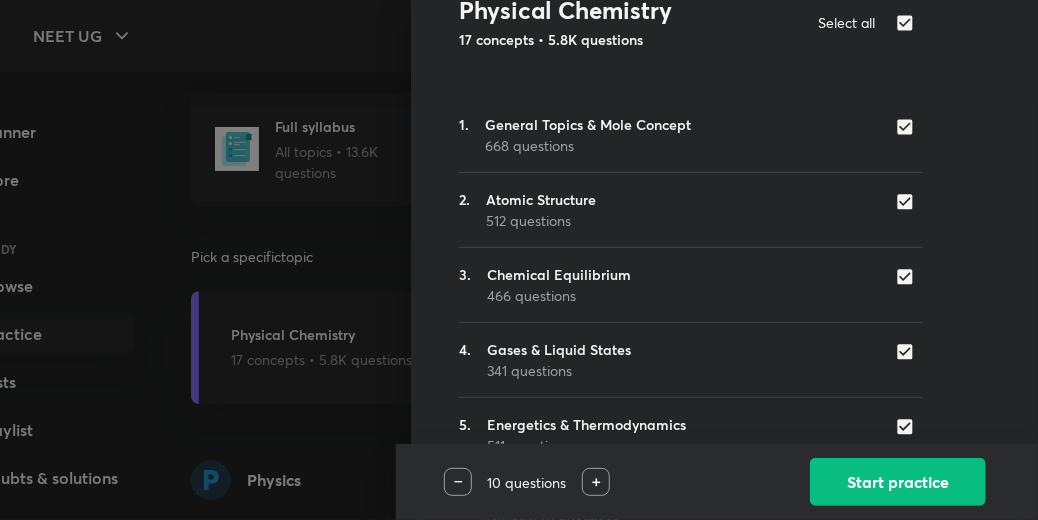 click at bounding box center (909, 22) 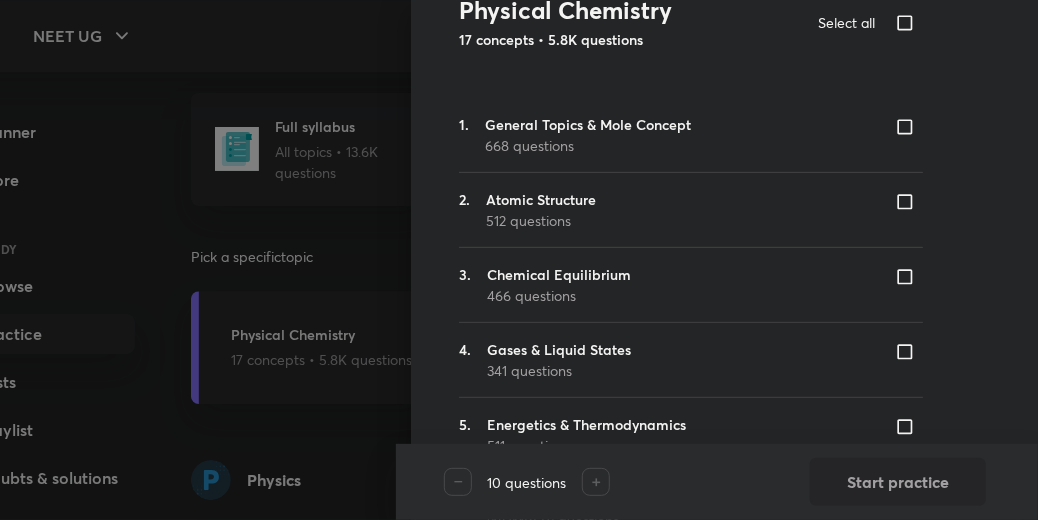 click at bounding box center [909, 277] 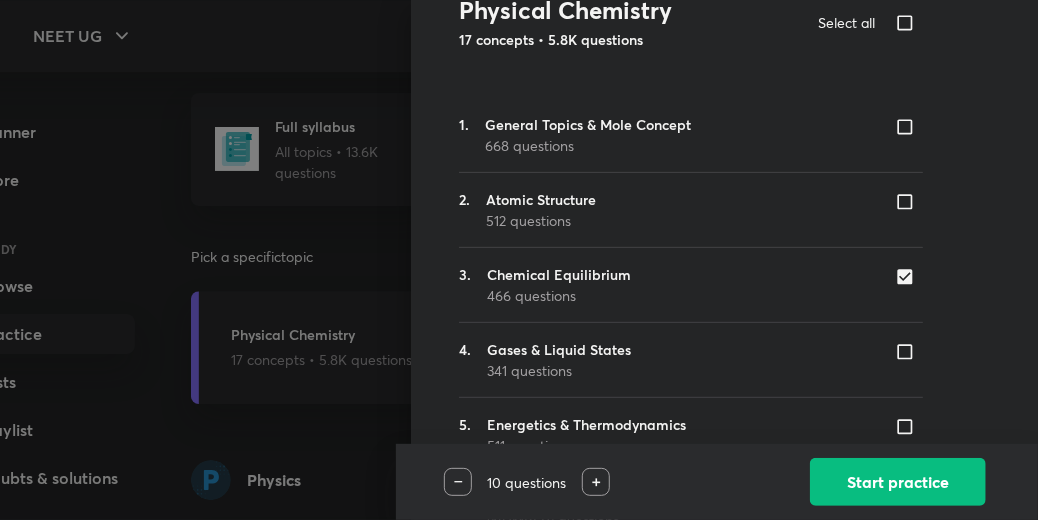 click at bounding box center (596, 482) 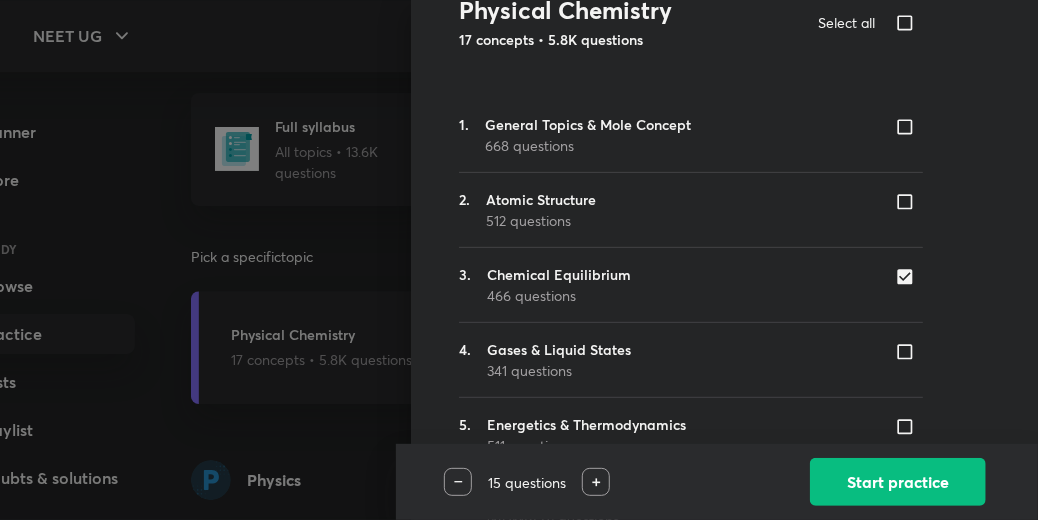 click at bounding box center [596, 482] 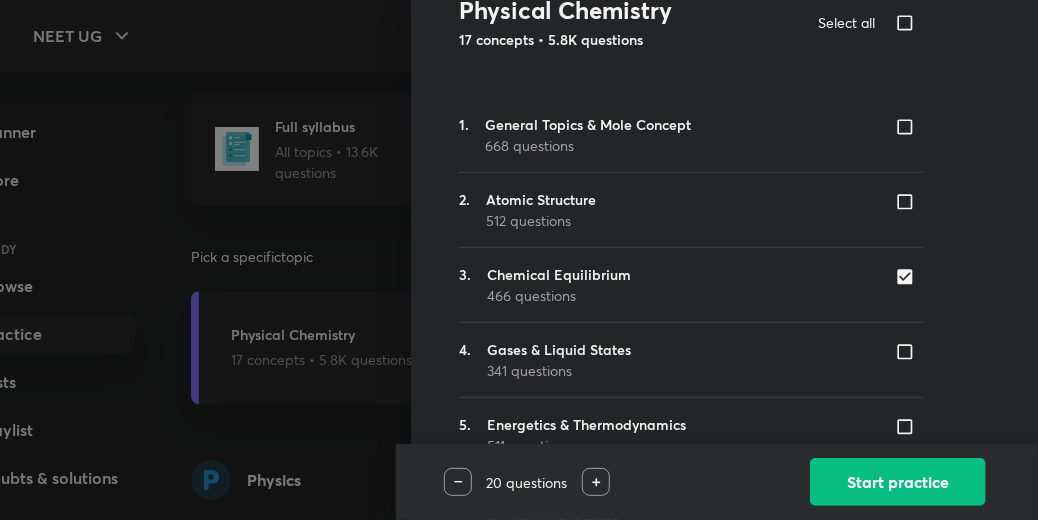 click at bounding box center [596, 482] 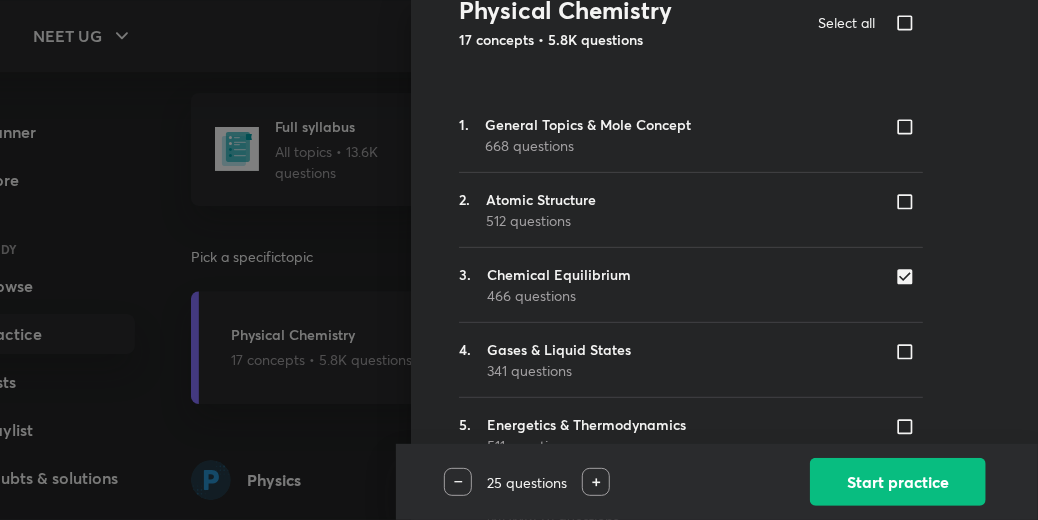 click at bounding box center [596, 482] 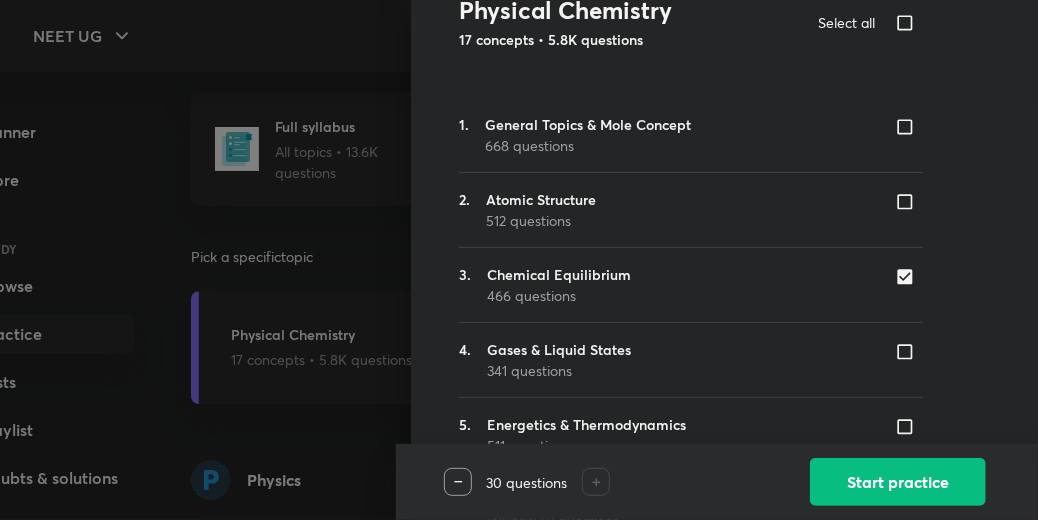 click at bounding box center [596, 482] 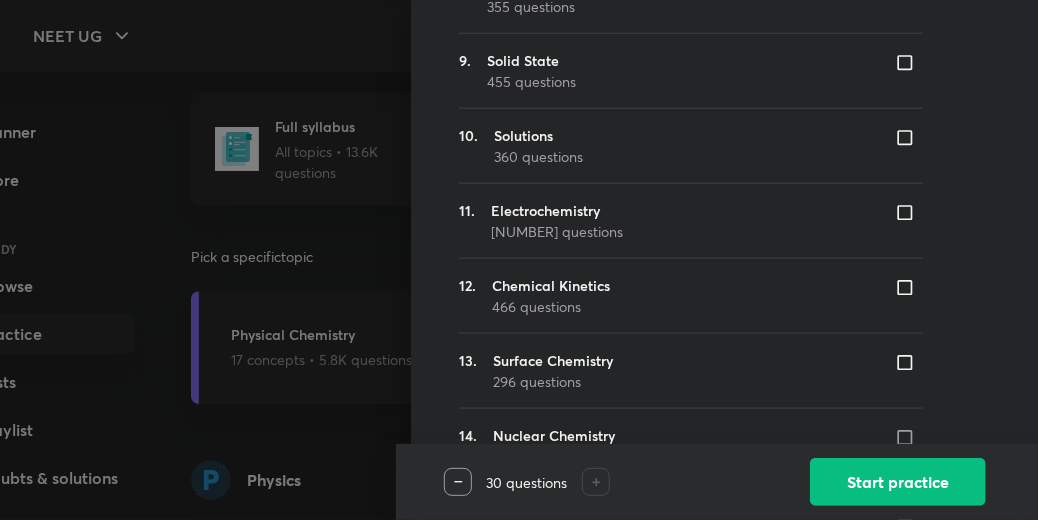 scroll, scrollTop: 1088, scrollLeft: 0, axis: vertical 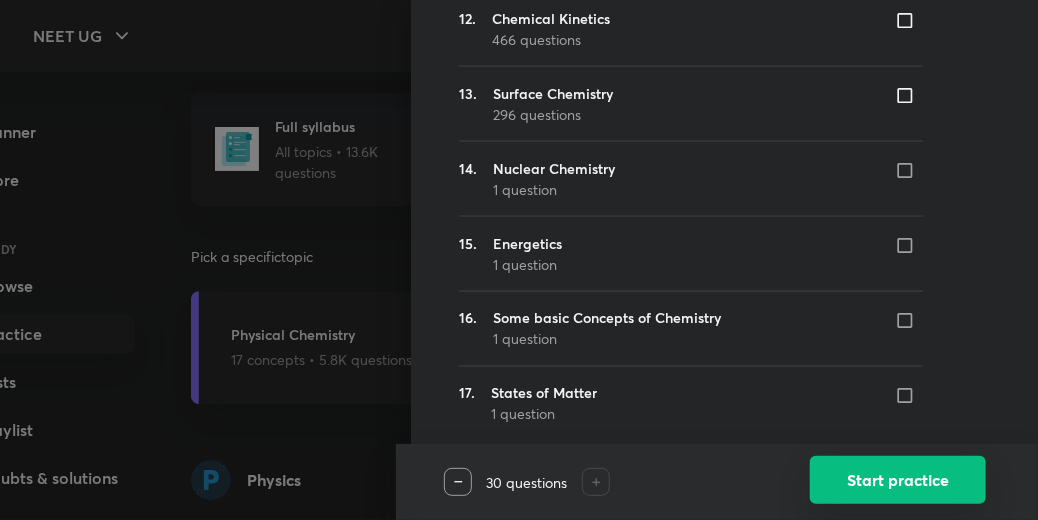 click on "Start practice" at bounding box center (898, 480) 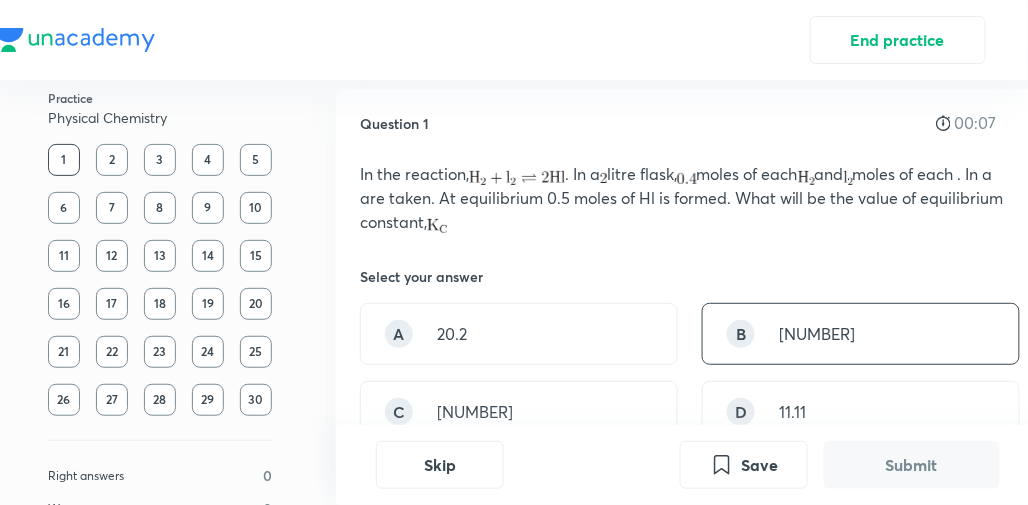scroll, scrollTop: 0, scrollLeft: 0, axis: both 